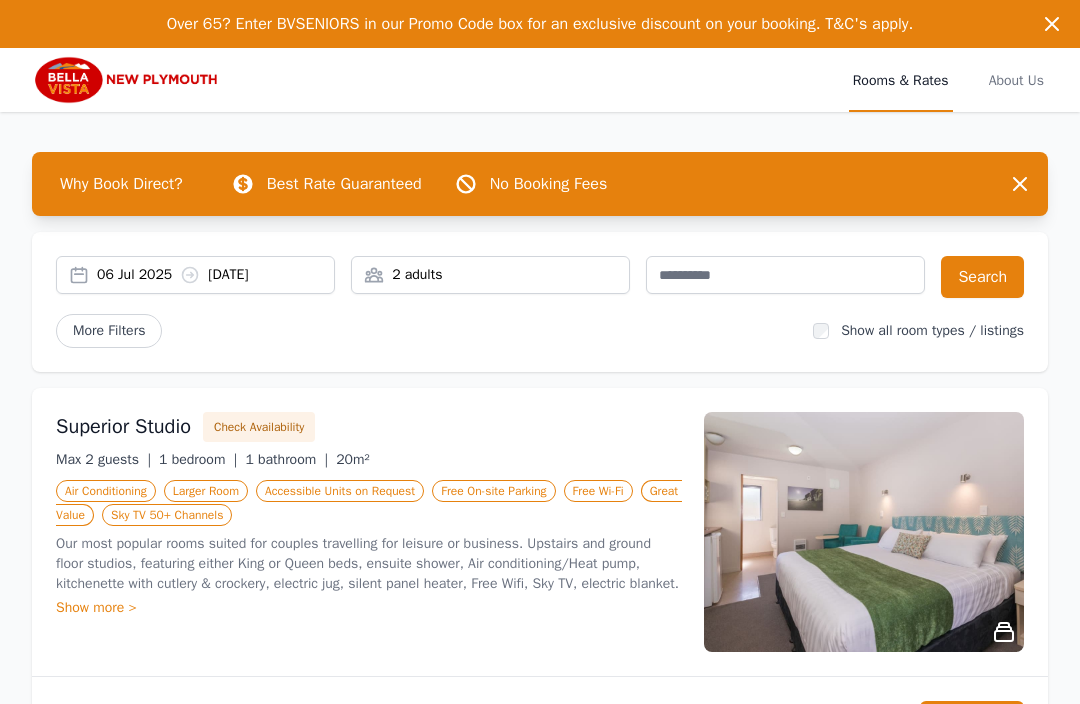 scroll, scrollTop: 1, scrollLeft: 0, axis: vertical 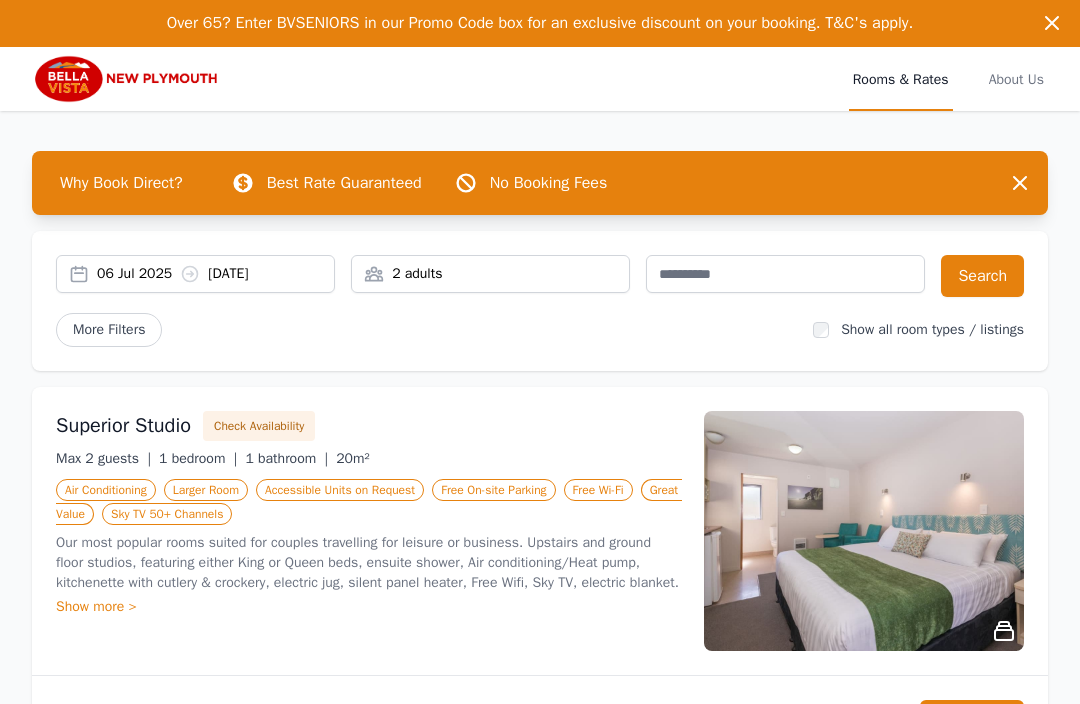 click on "06 Jul 2025 07 Jul 2025" at bounding box center (215, 274) 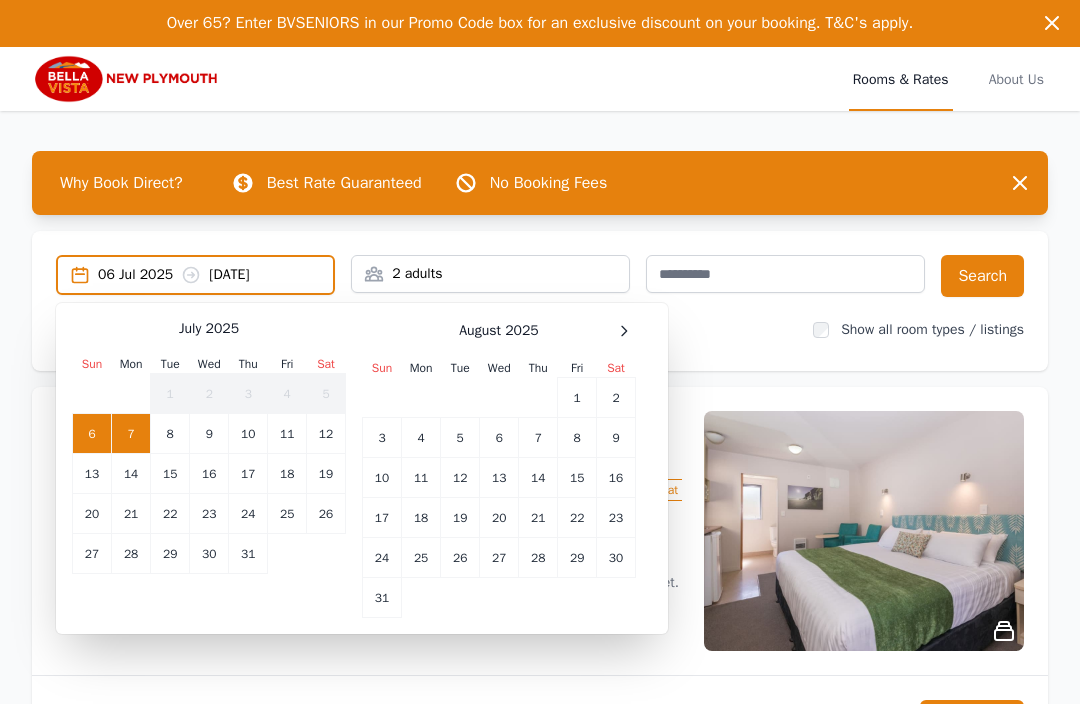 click on "18" at bounding box center (287, 434) 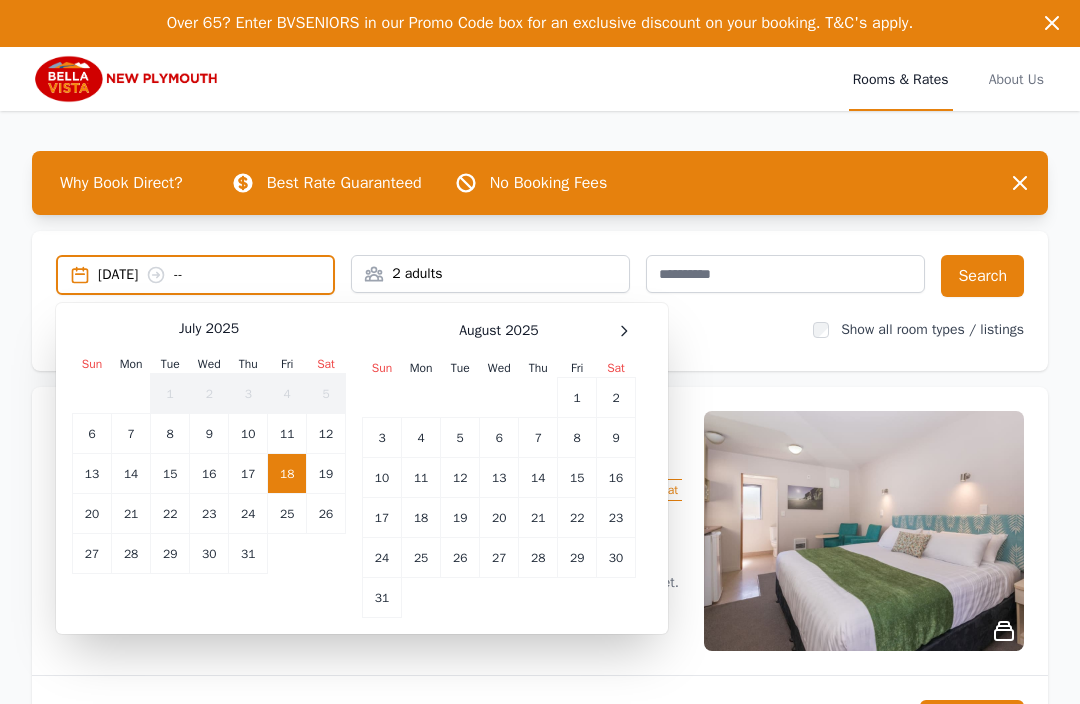 click on "20" at bounding box center [92, 434] 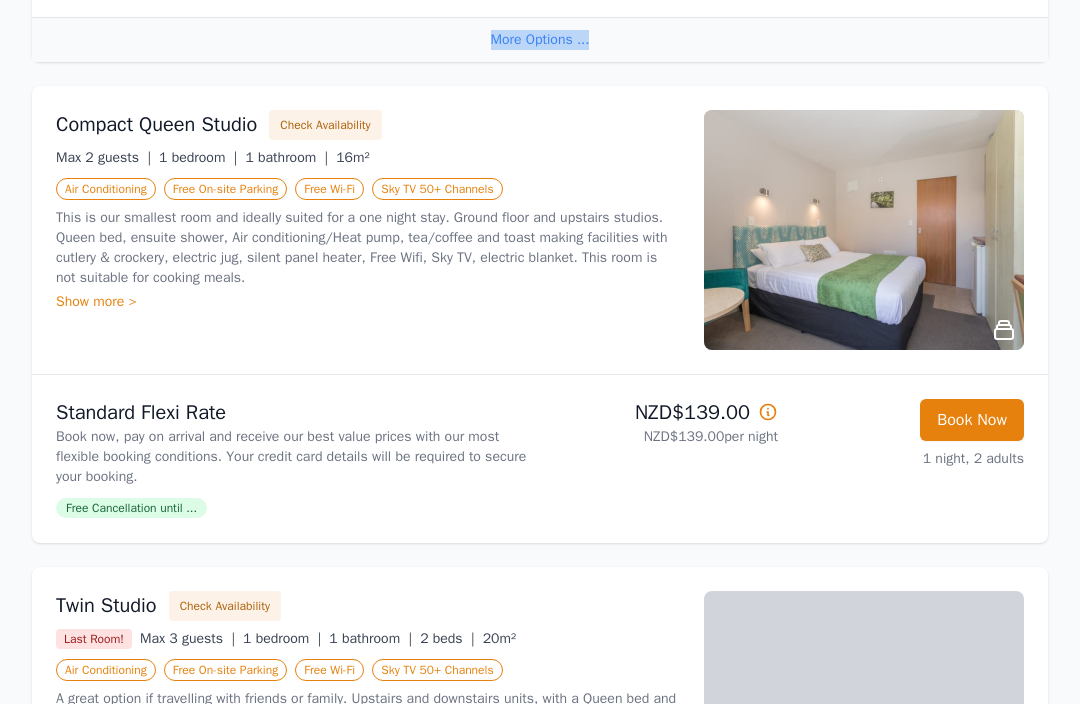 scroll, scrollTop: 977, scrollLeft: 0, axis: vertical 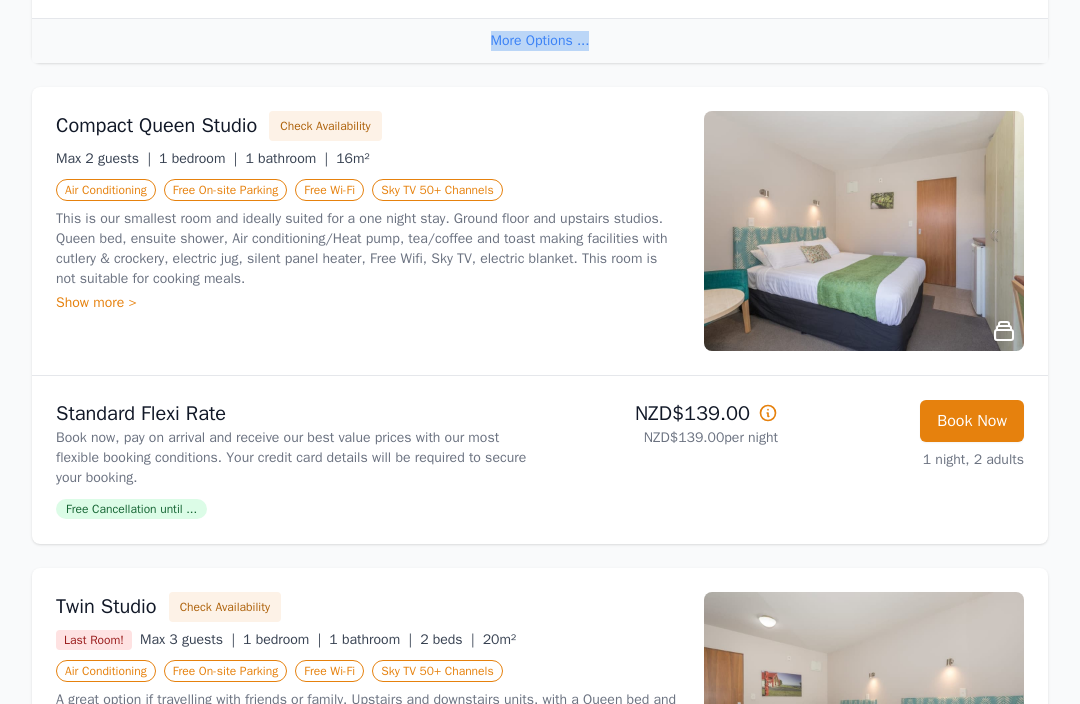 click on "Free Cancellation until ..." at bounding box center (131, 509) 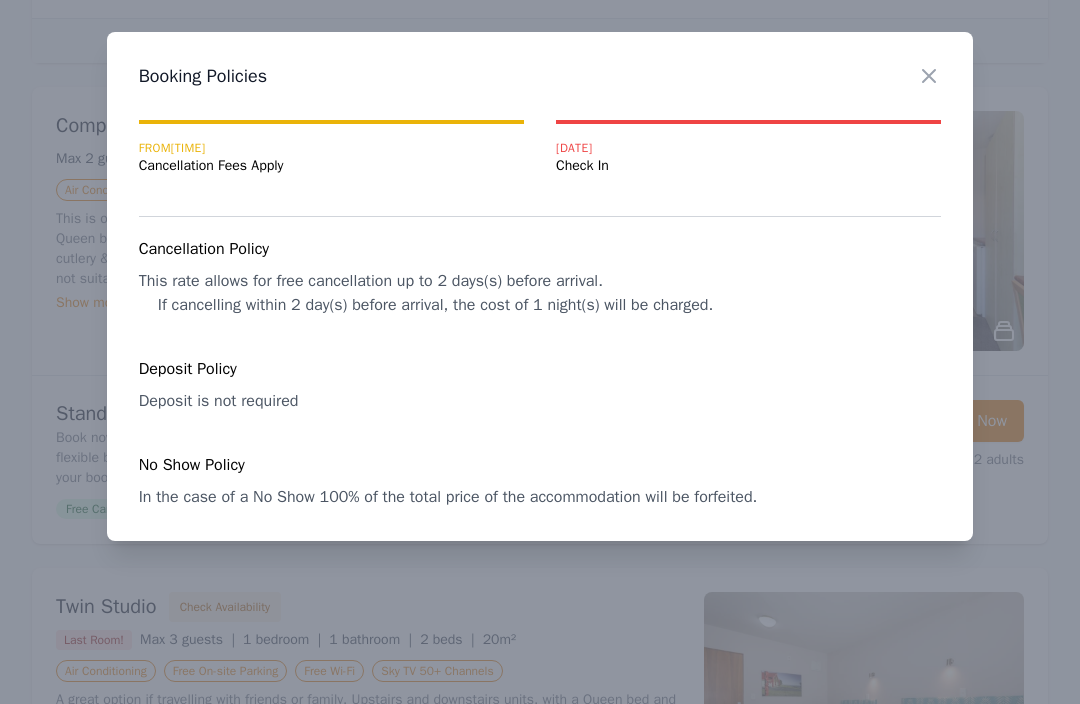 click at bounding box center (540, 352) 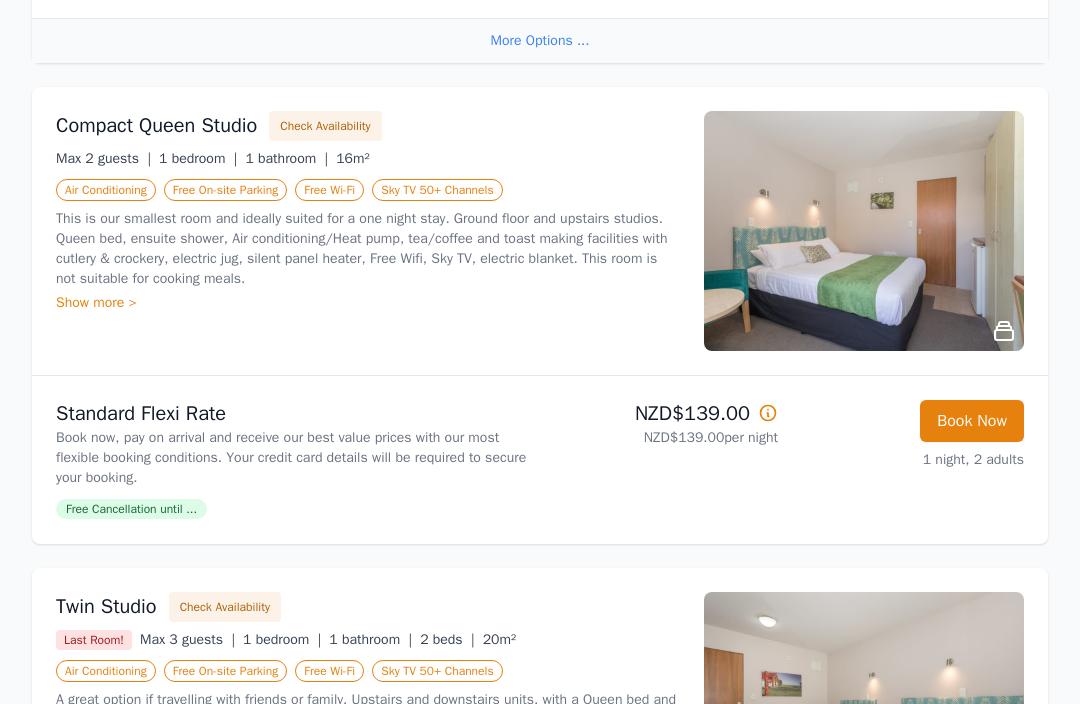 click on "Book Now" at bounding box center (972, 421) 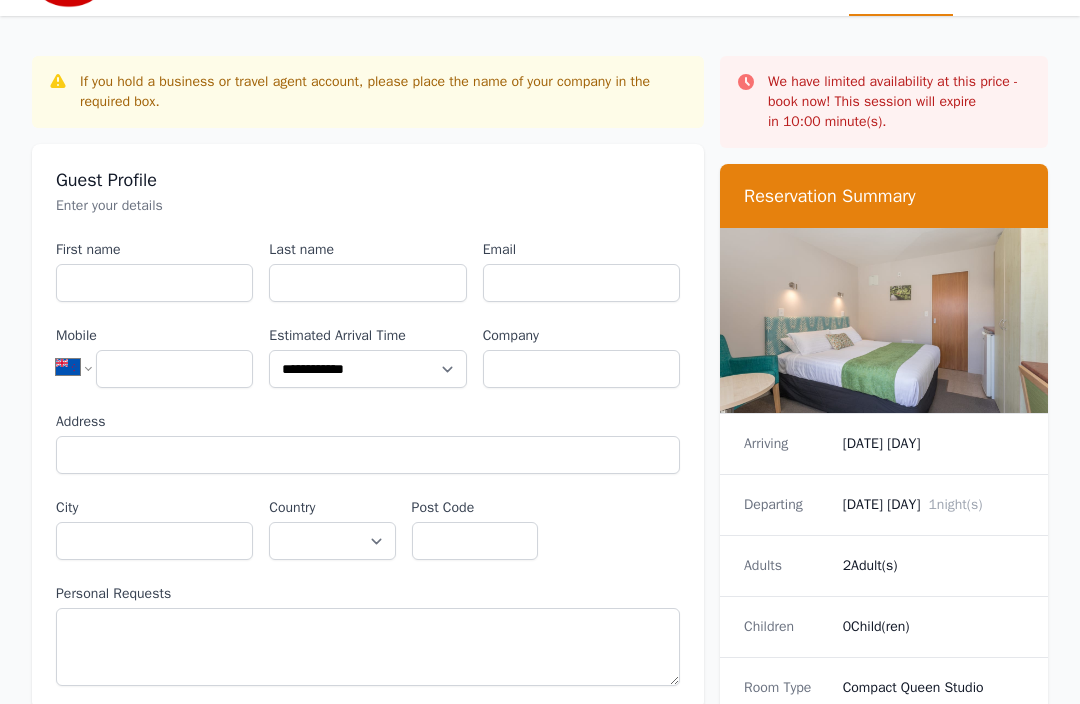scroll, scrollTop: 0, scrollLeft: 0, axis: both 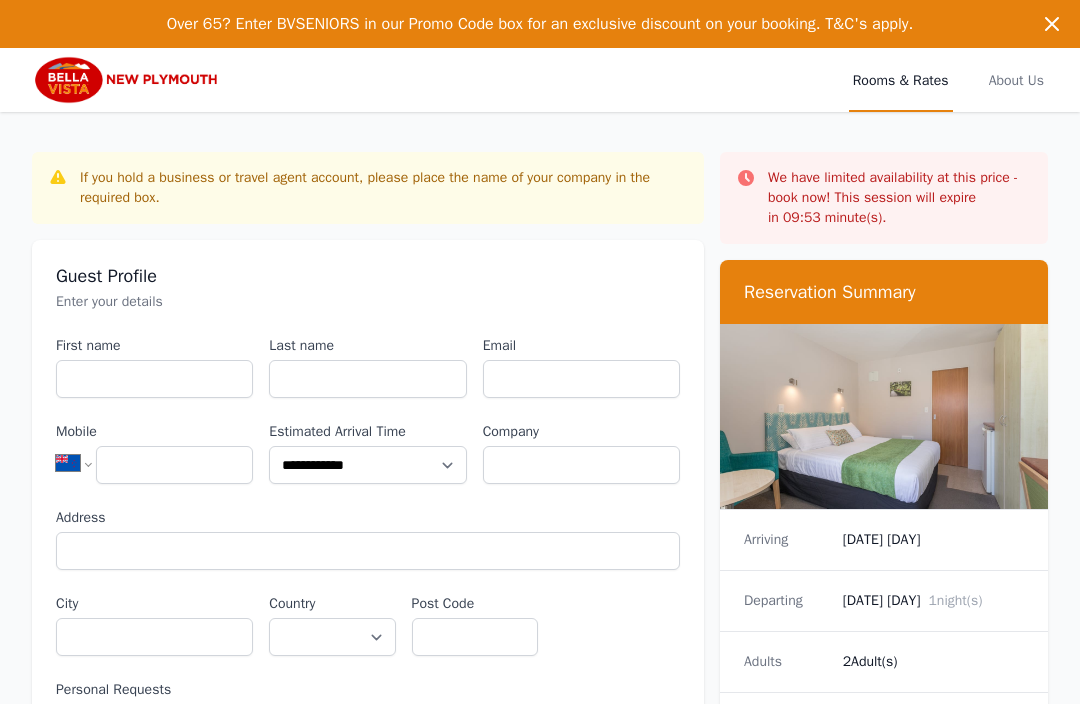 click on "Dismiss" at bounding box center [1052, 24] 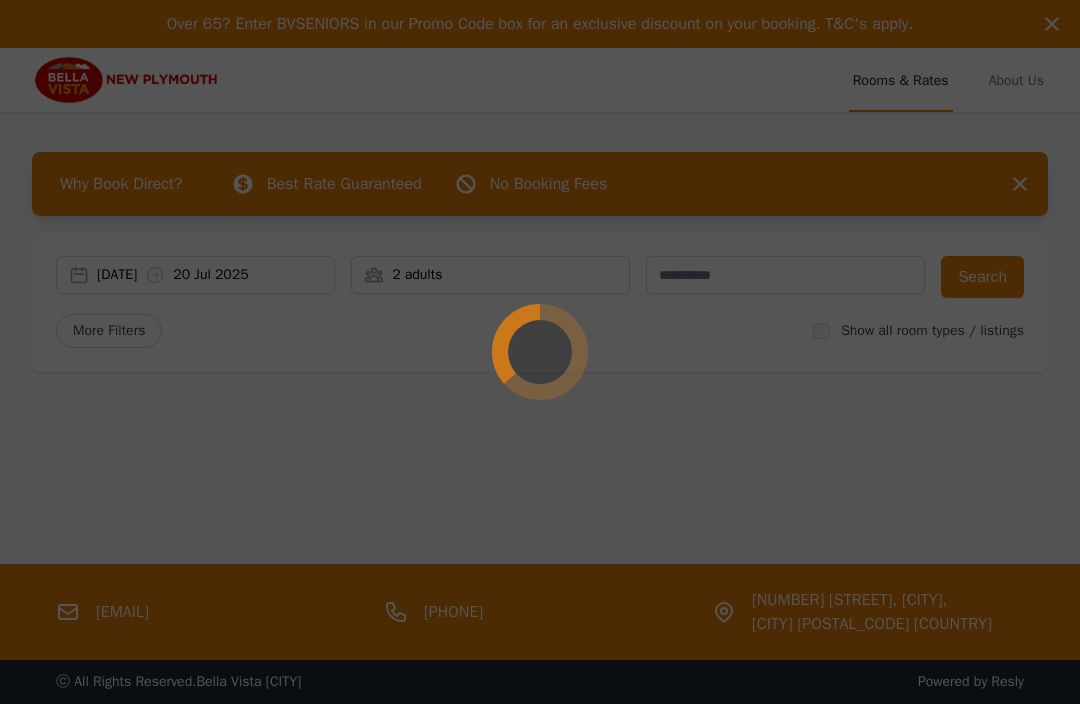 scroll, scrollTop: 0, scrollLeft: 0, axis: both 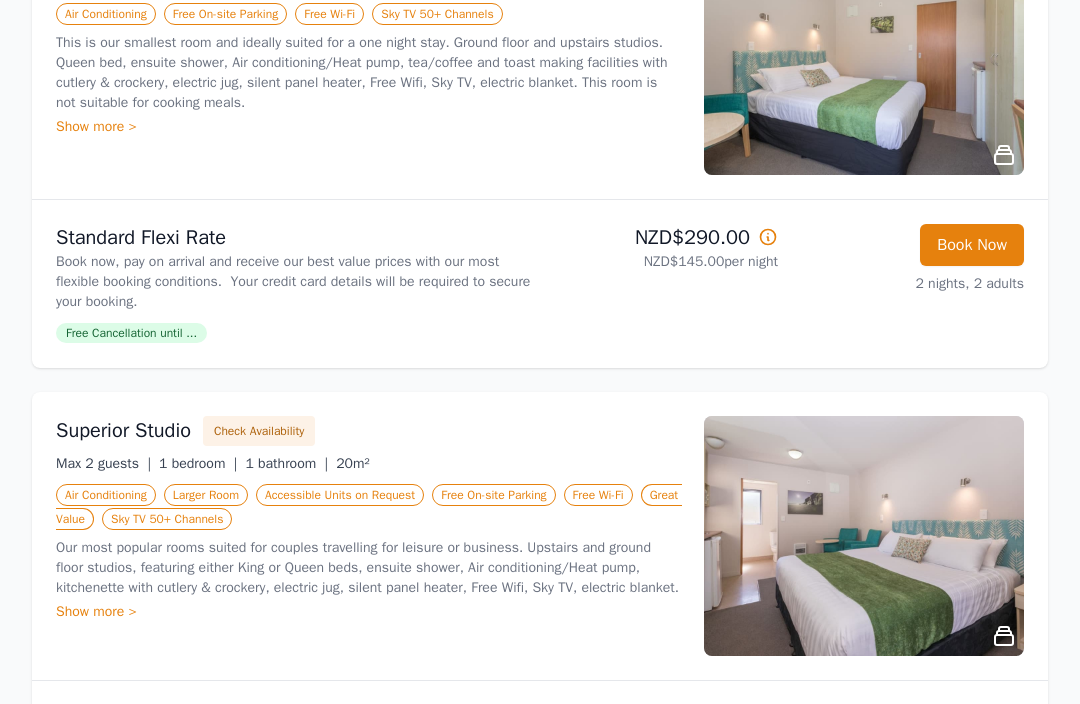 click on "Book Now" at bounding box center (972, 245) 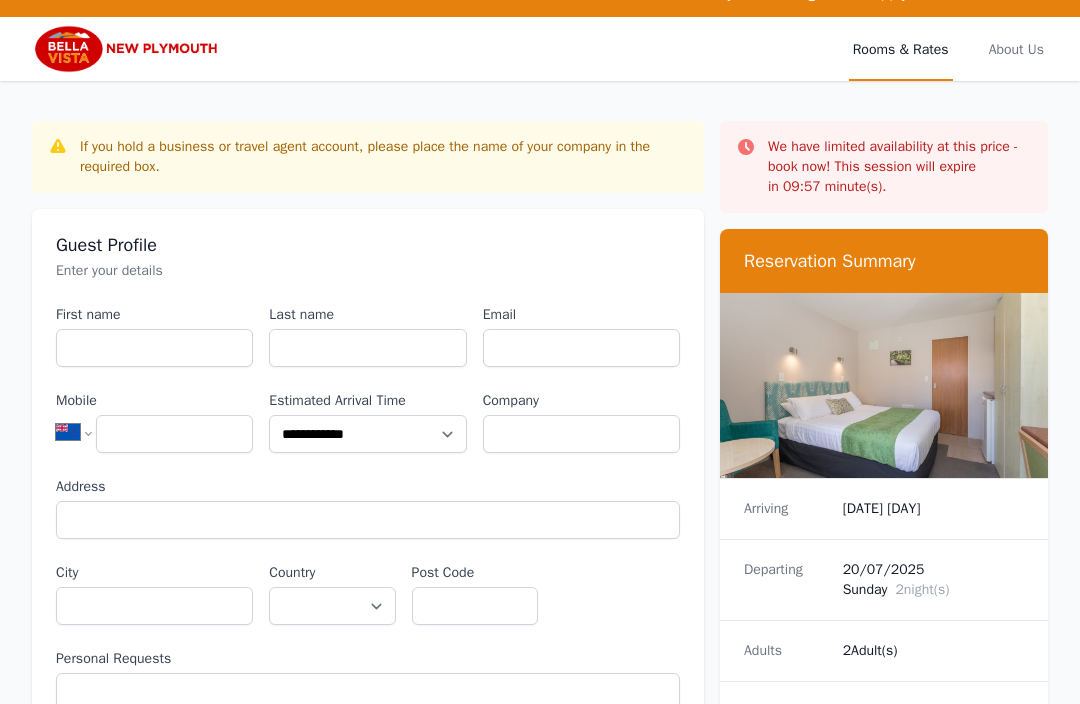 scroll, scrollTop: 36, scrollLeft: 0, axis: vertical 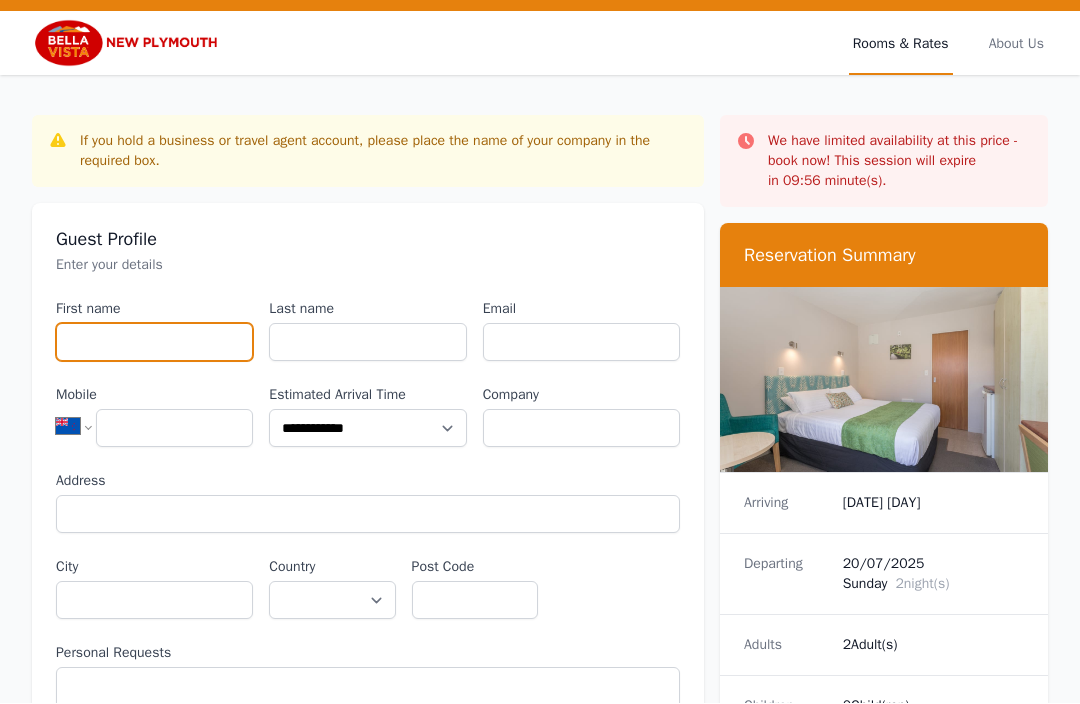 click on "First name" at bounding box center (154, 343) 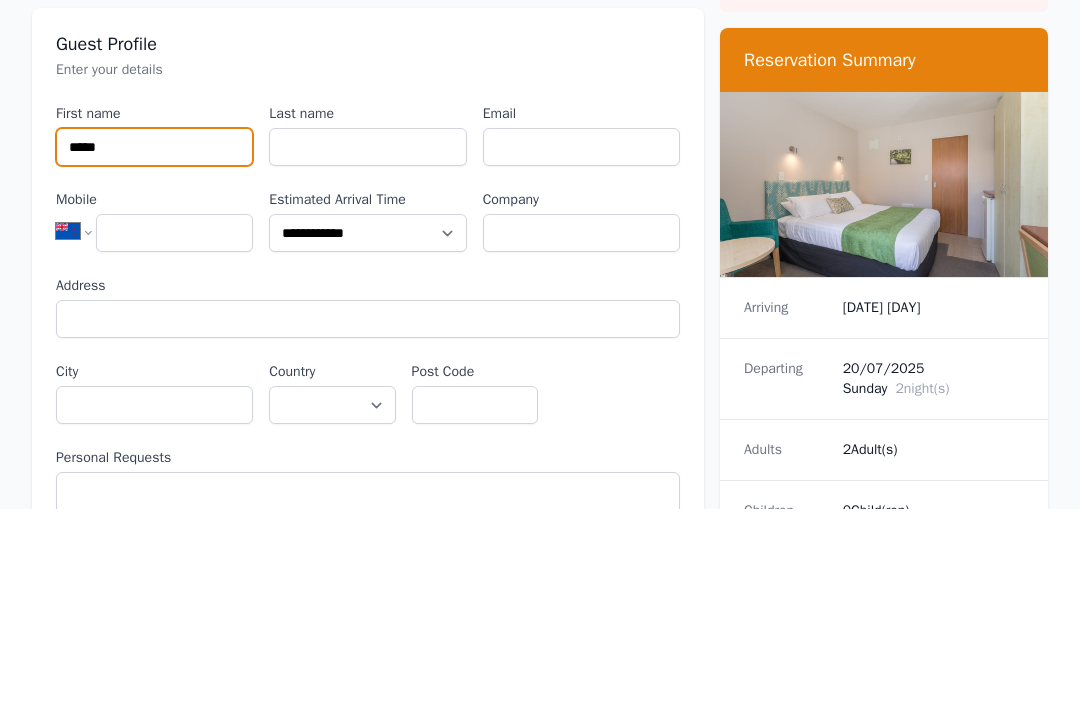 type on "*****" 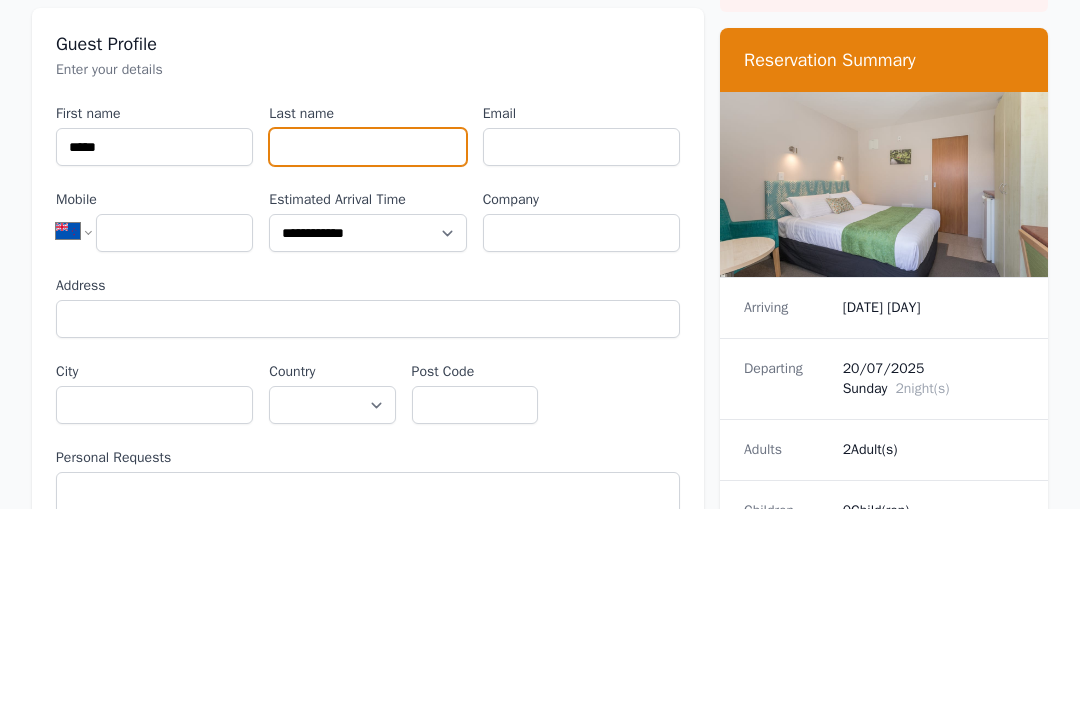 click on "Last name" at bounding box center [367, 343] 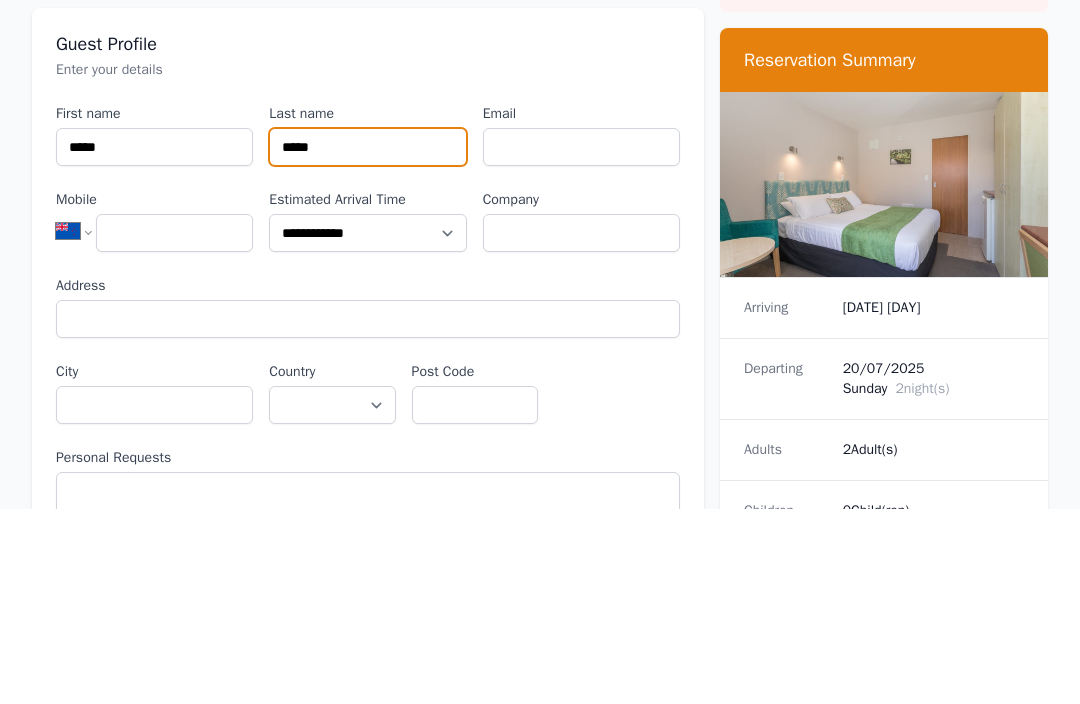 type on "*****" 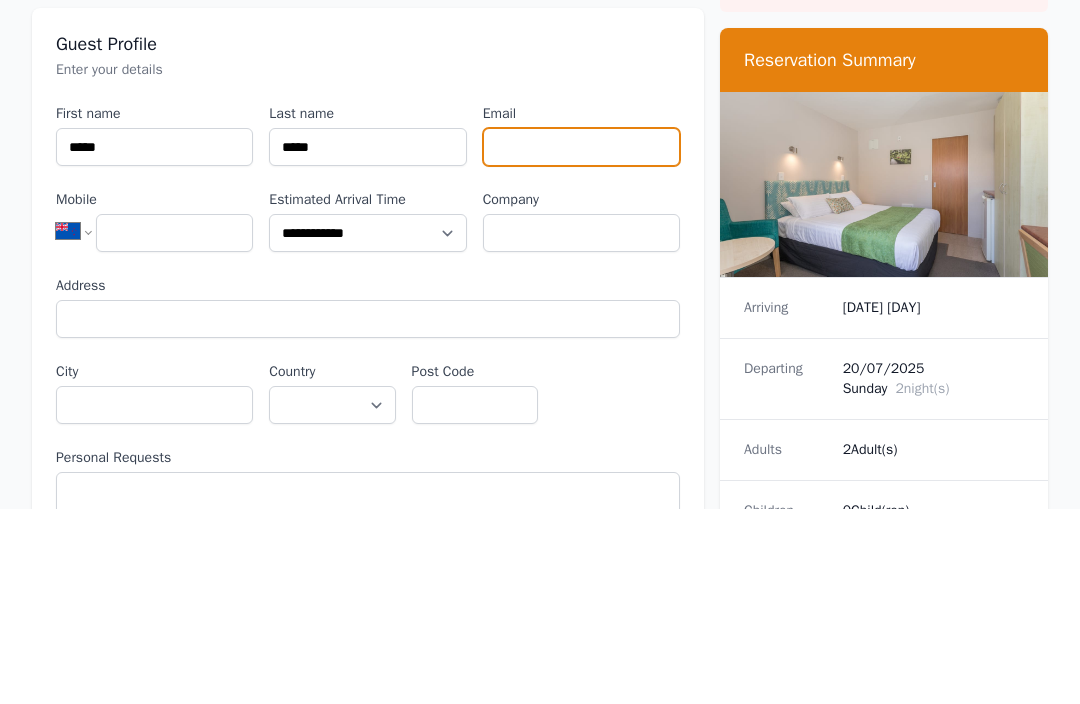 click on "Email" at bounding box center (581, 343) 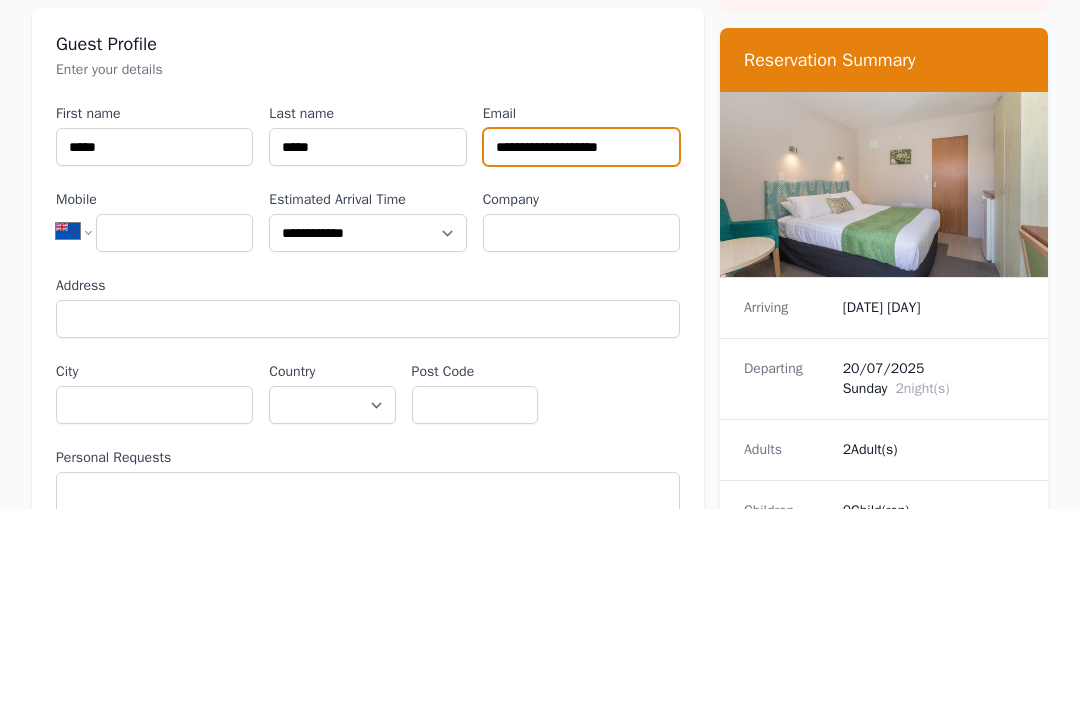 type on "**********" 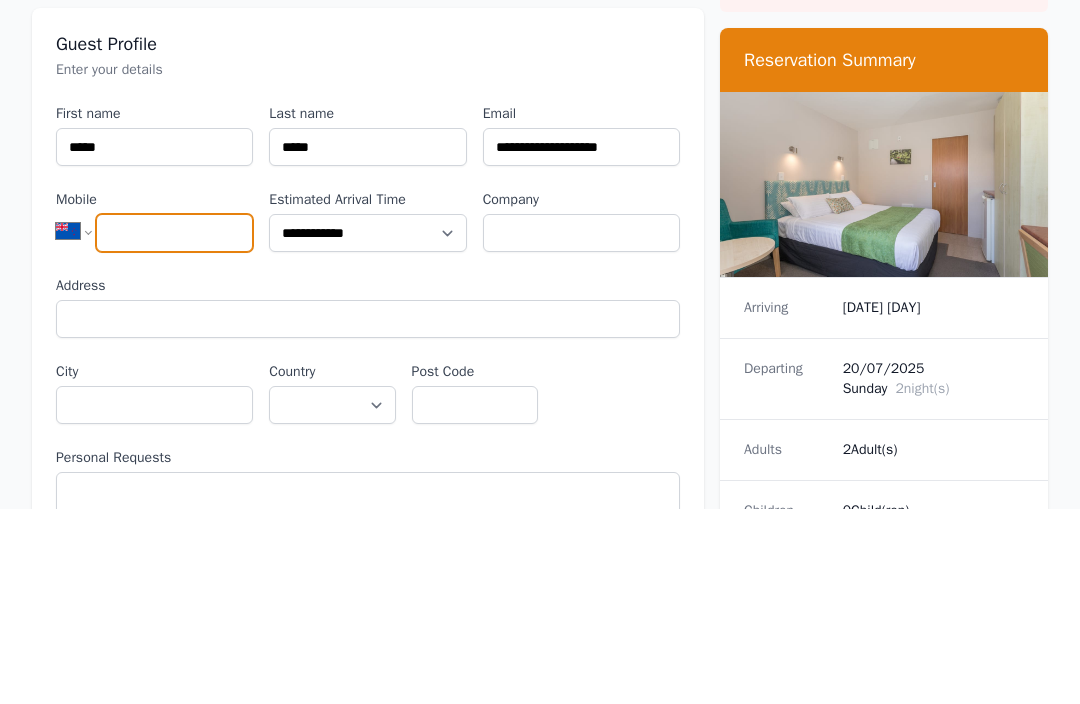 click on "Mobile" at bounding box center [174, 429] 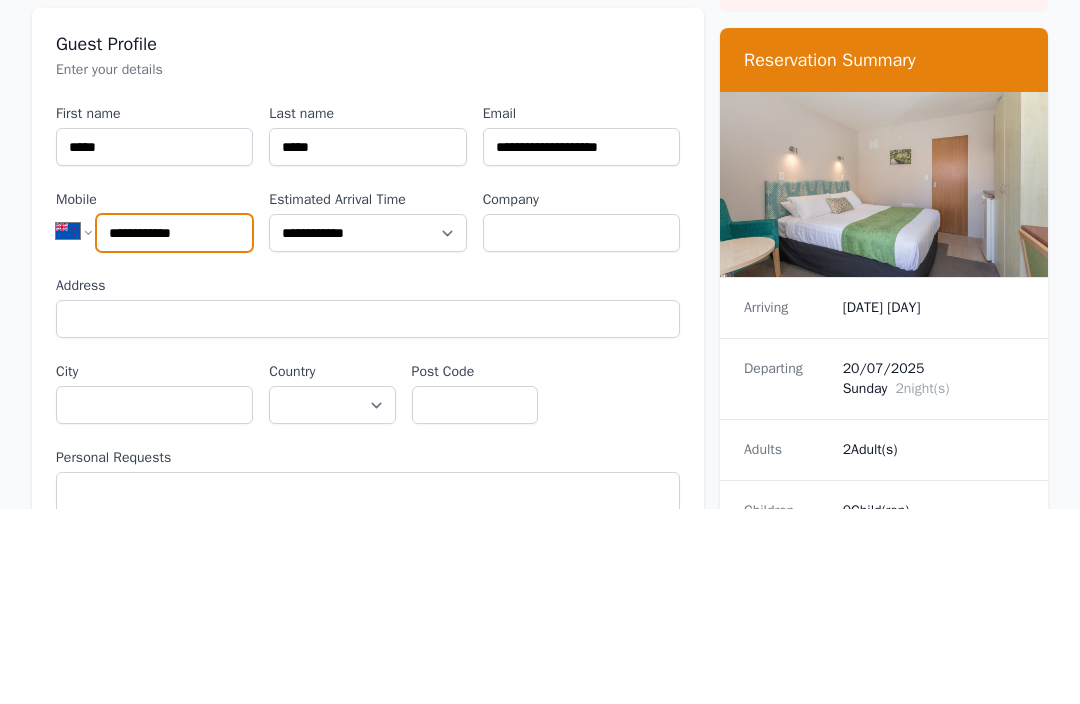type on "**********" 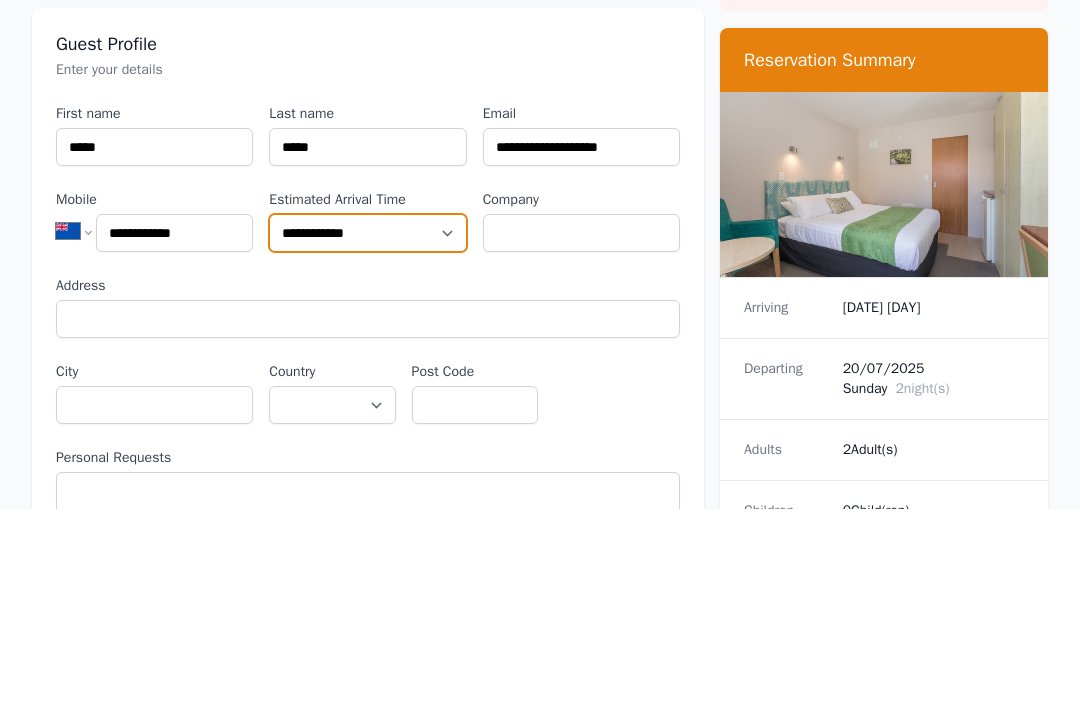 click on "**********" at bounding box center [367, 429] 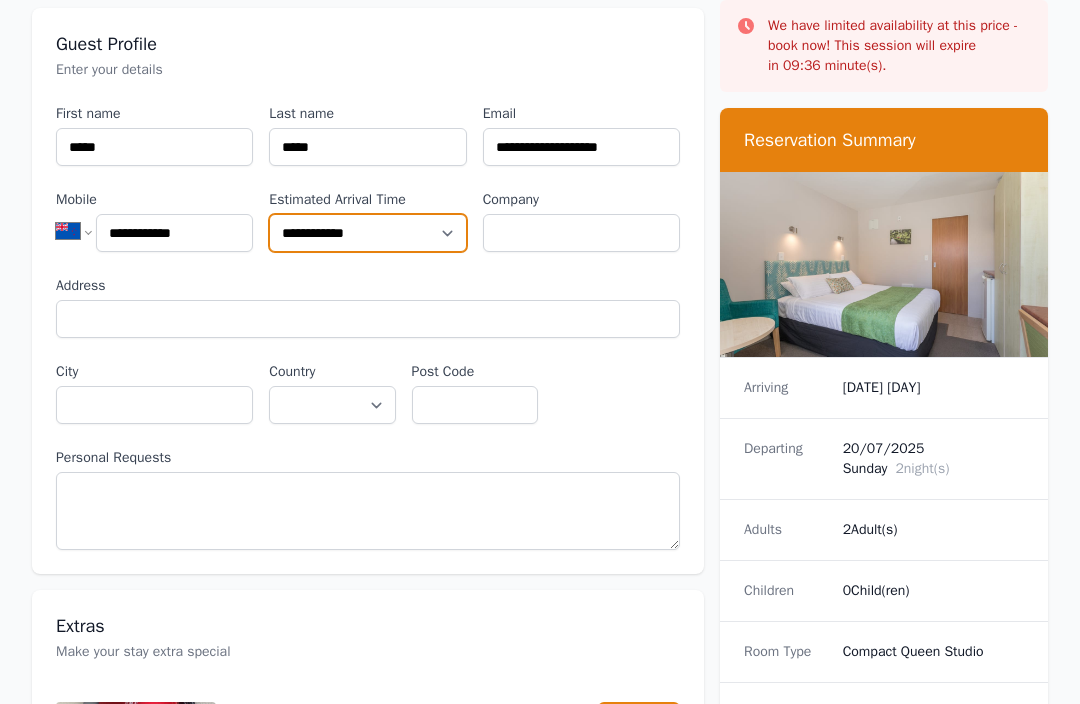 select on "**********" 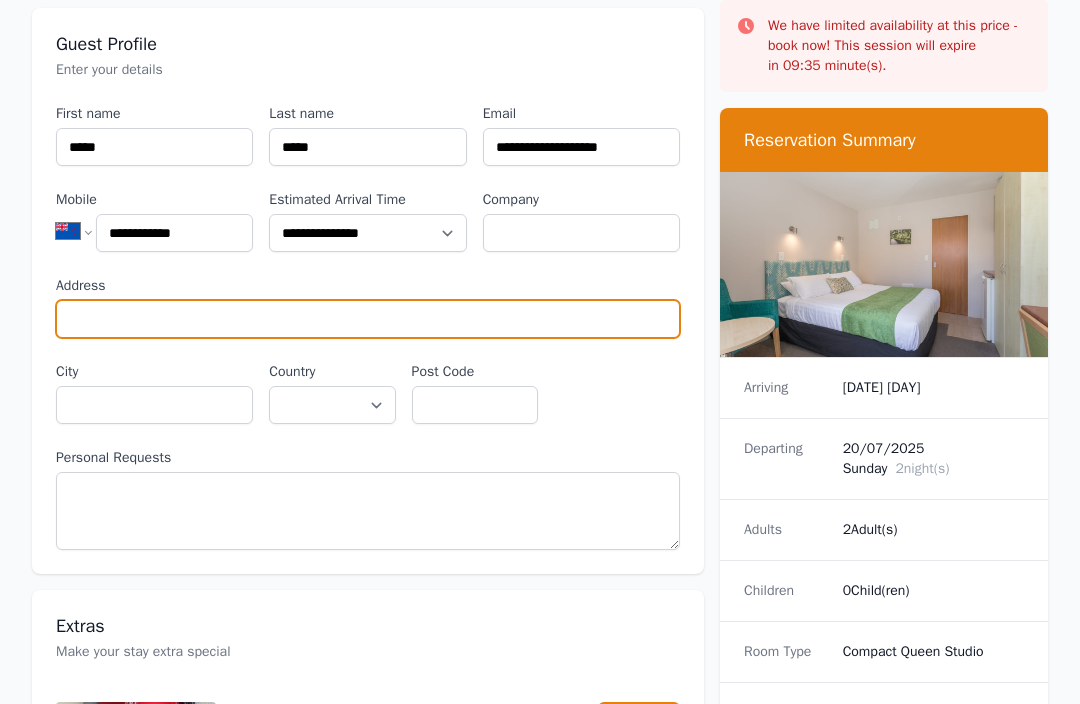 click on "Address" at bounding box center [368, 319] 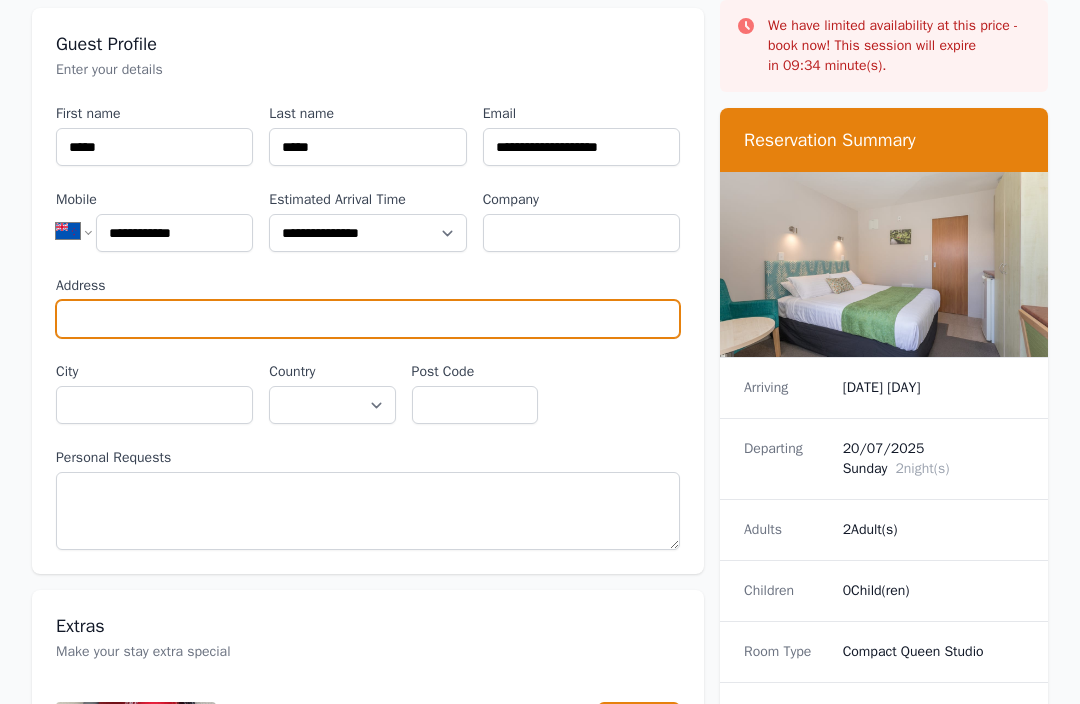 scroll, scrollTop: 231, scrollLeft: 0, axis: vertical 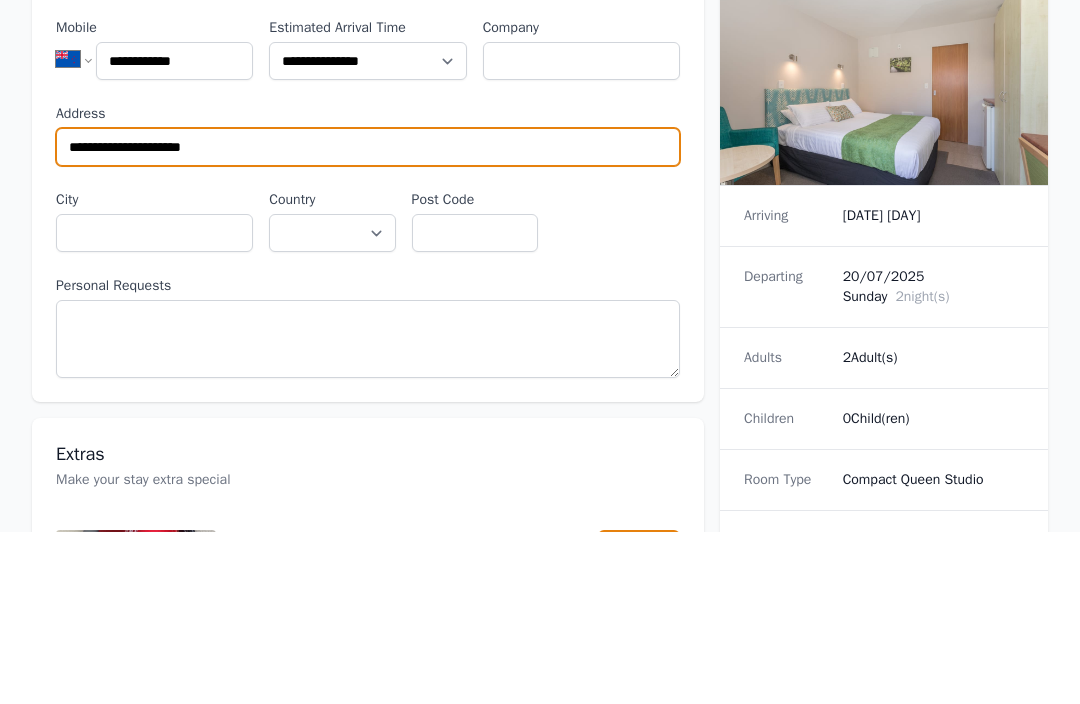 type on "**********" 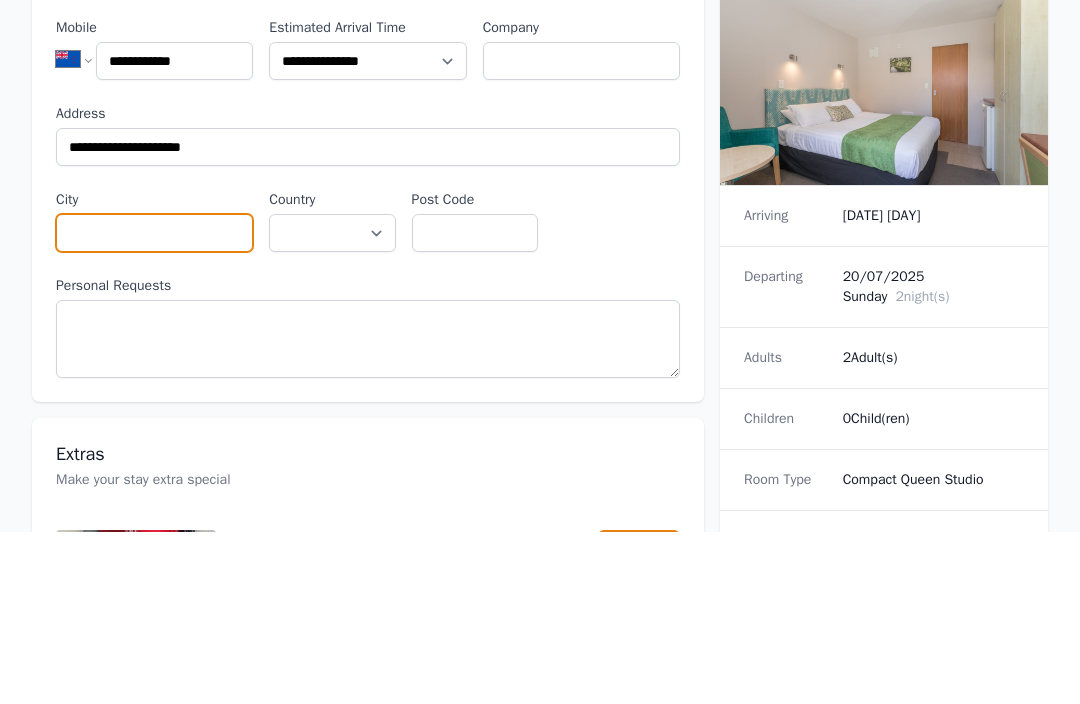 click on "City" at bounding box center (154, 406) 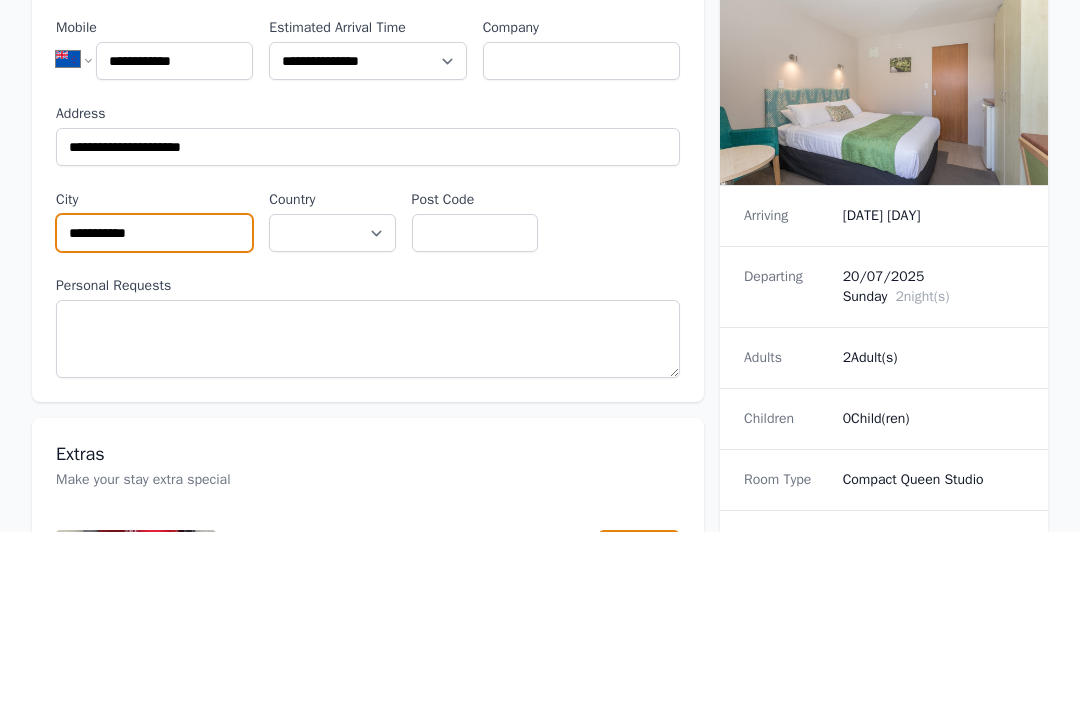 type on "**********" 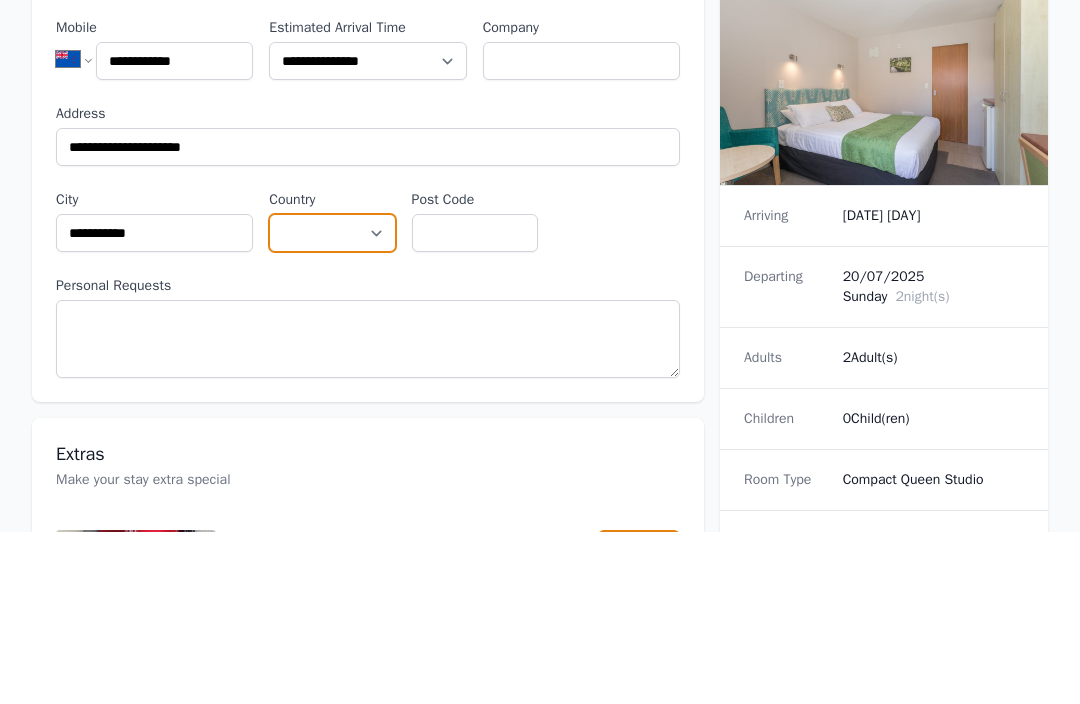 click on "**********" at bounding box center [332, 406] 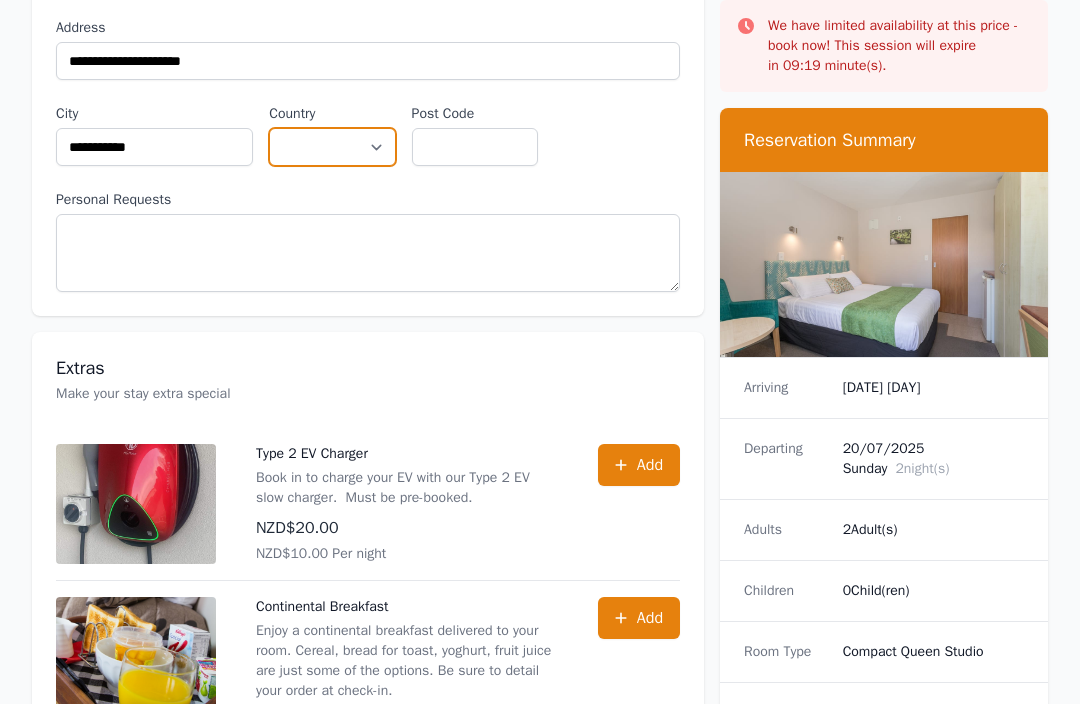 select on "**********" 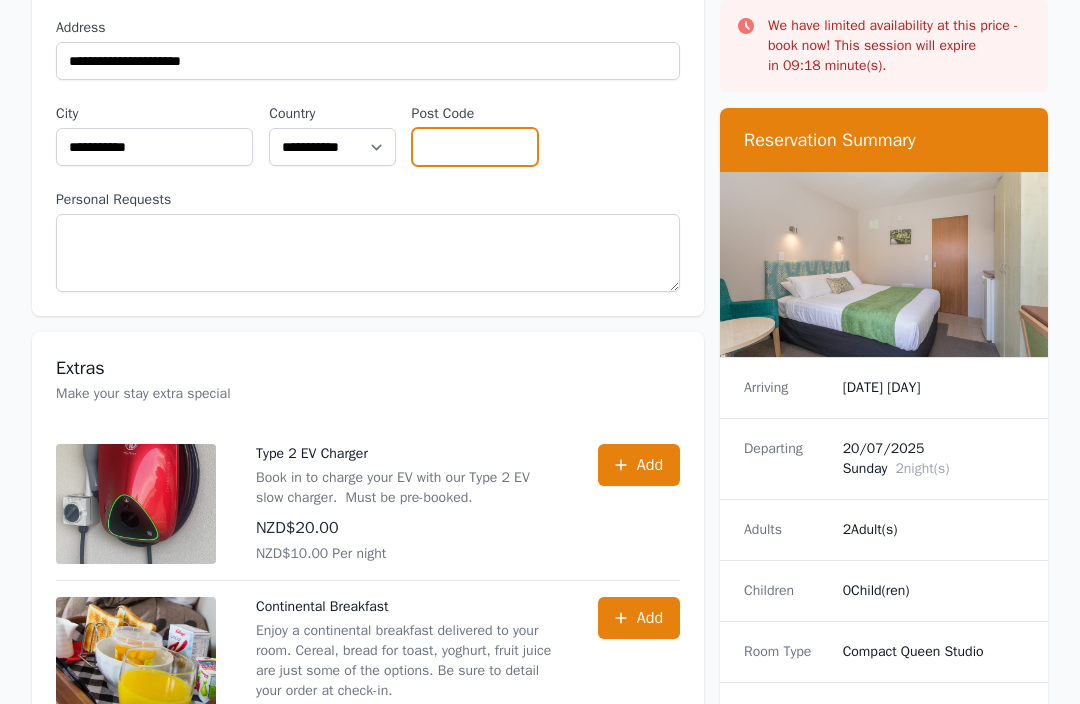 click on "Post Code" at bounding box center (475, 147) 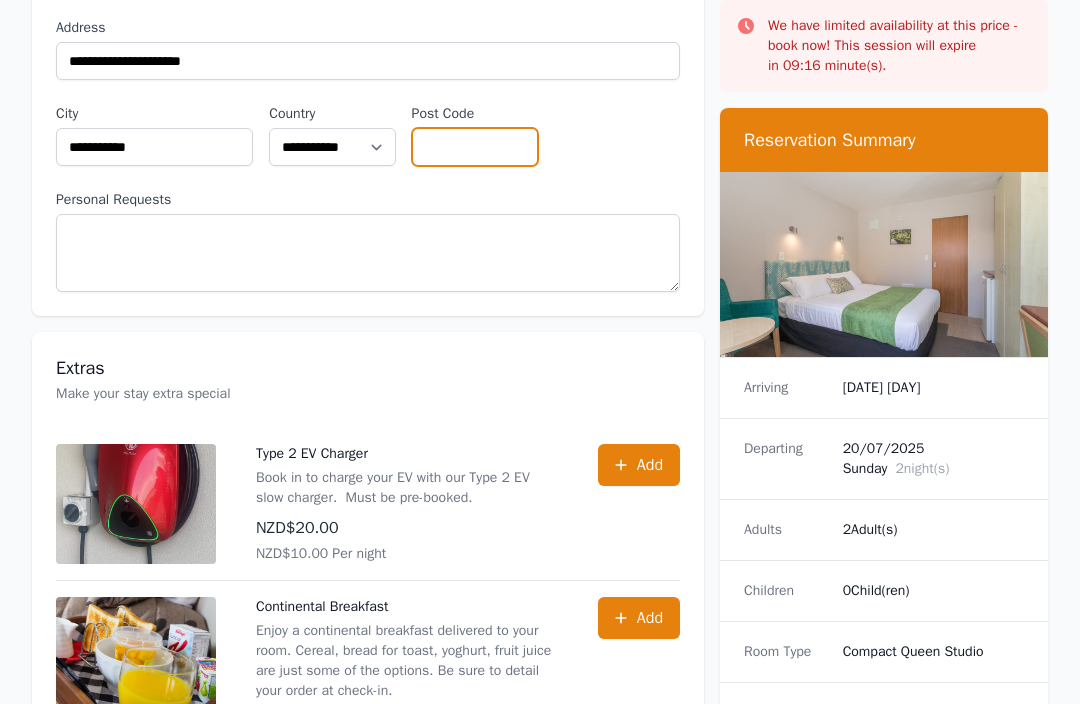type on "*" 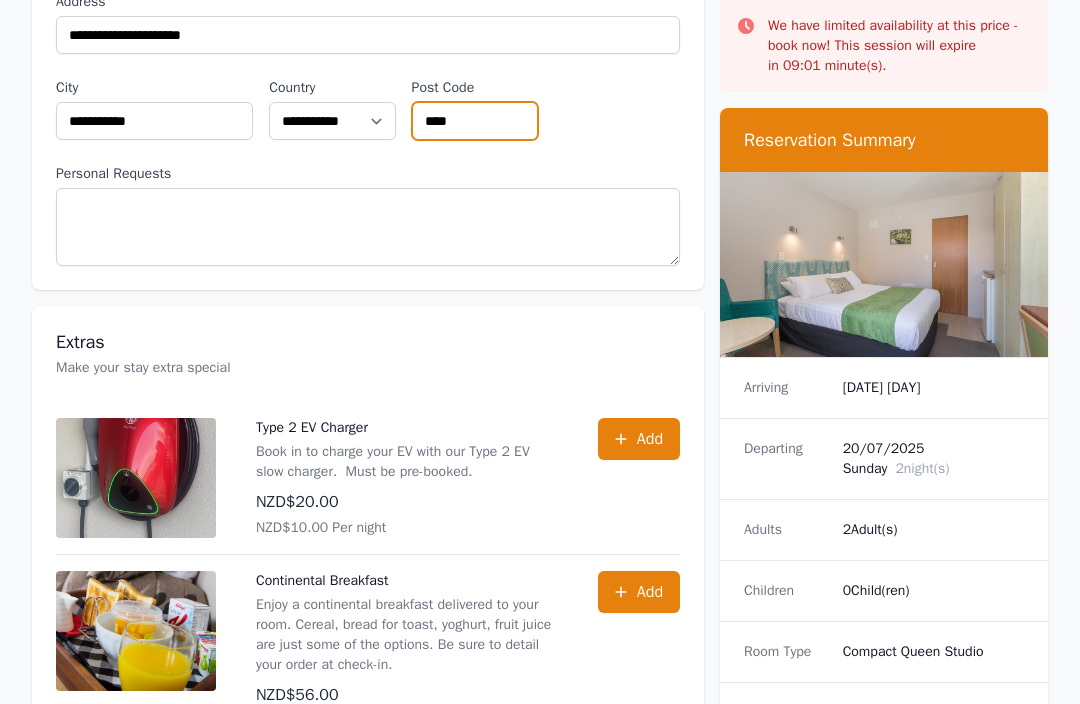 scroll, scrollTop: 480, scrollLeft: 0, axis: vertical 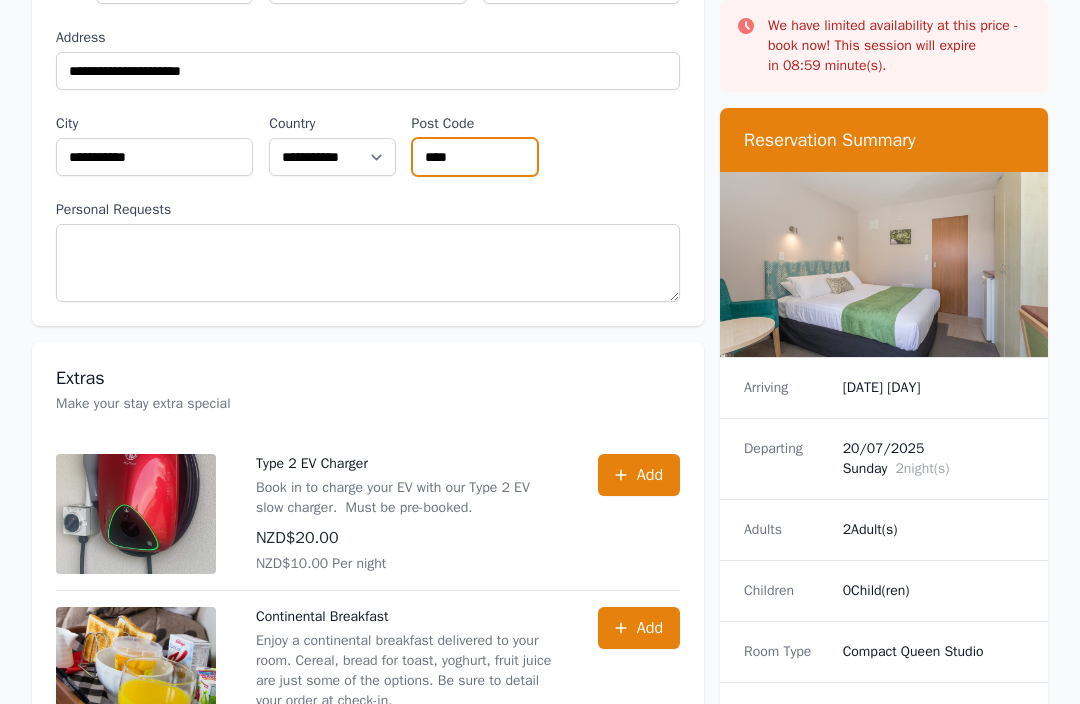 type on "****" 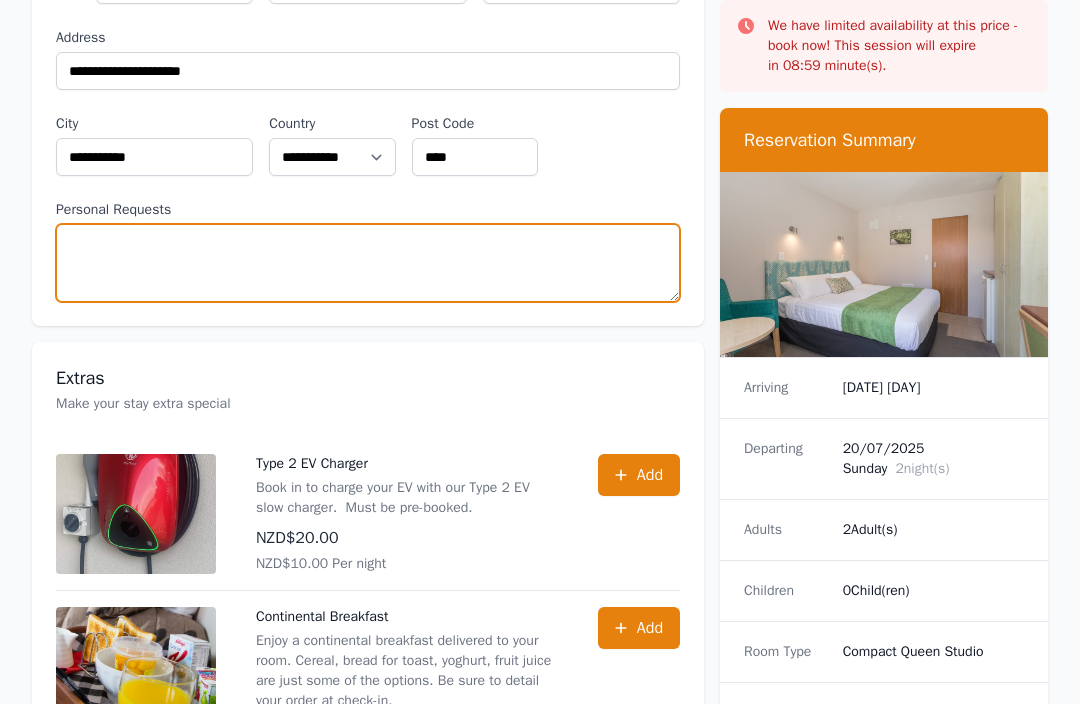 click on "Personal Requests" at bounding box center (368, 263) 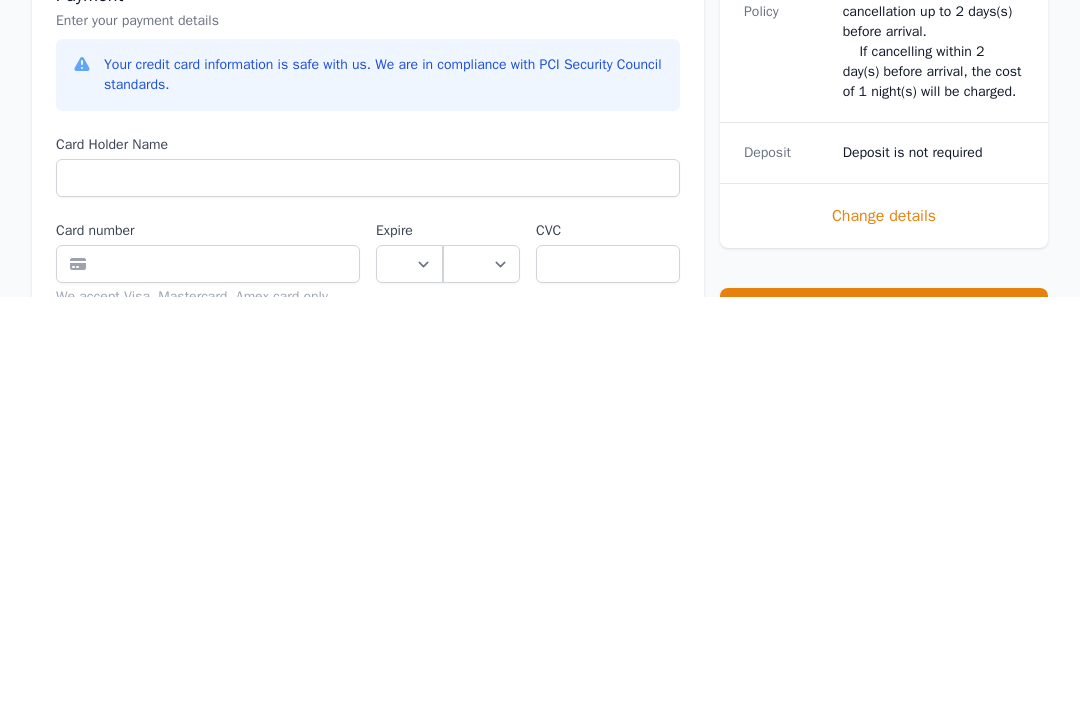scroll, scrollTop: 1252, scrollLeft: 0, axis: vertical 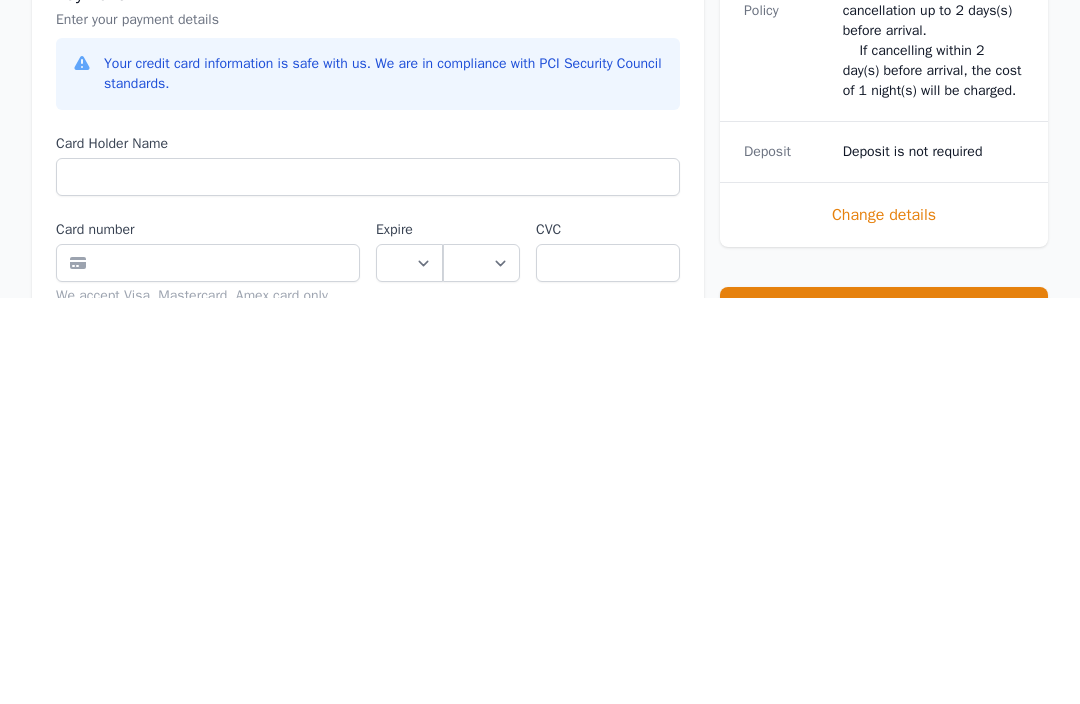 type on "**********" 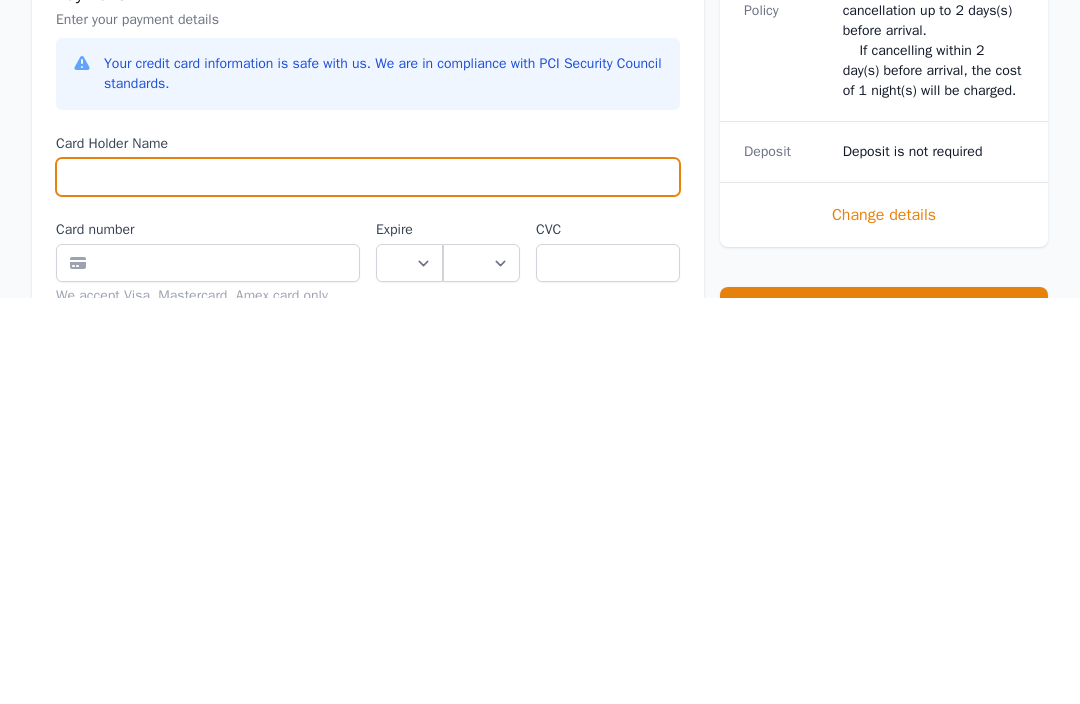click on "Card Holder Name" at bounding box center [368, 583] 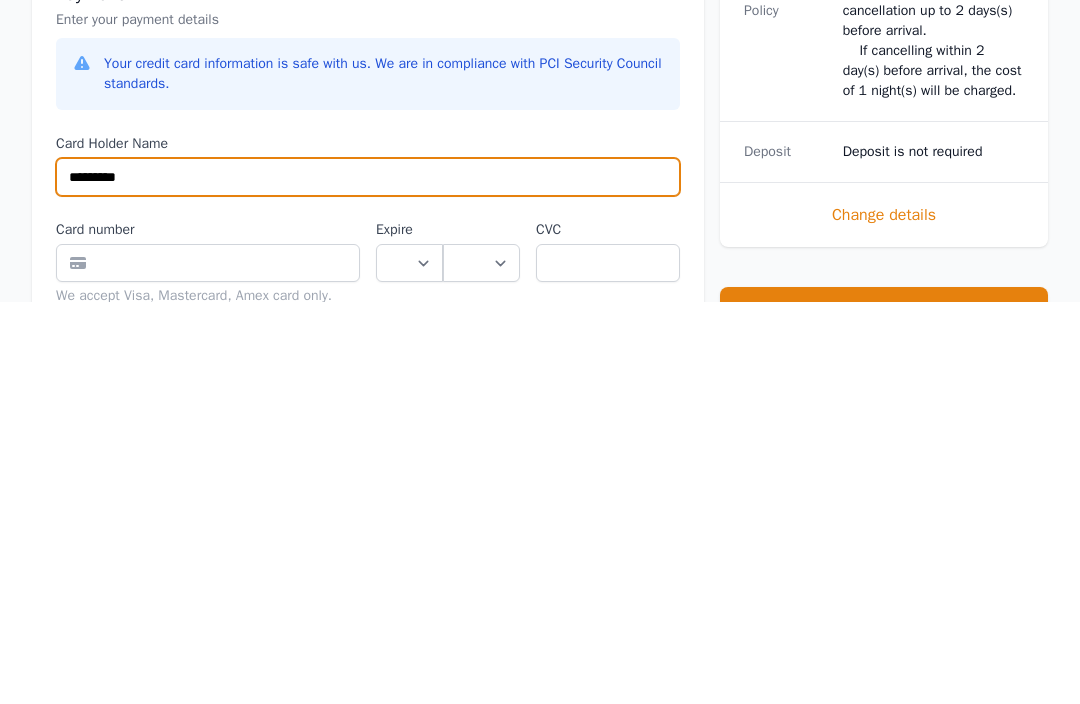 type on "*********" 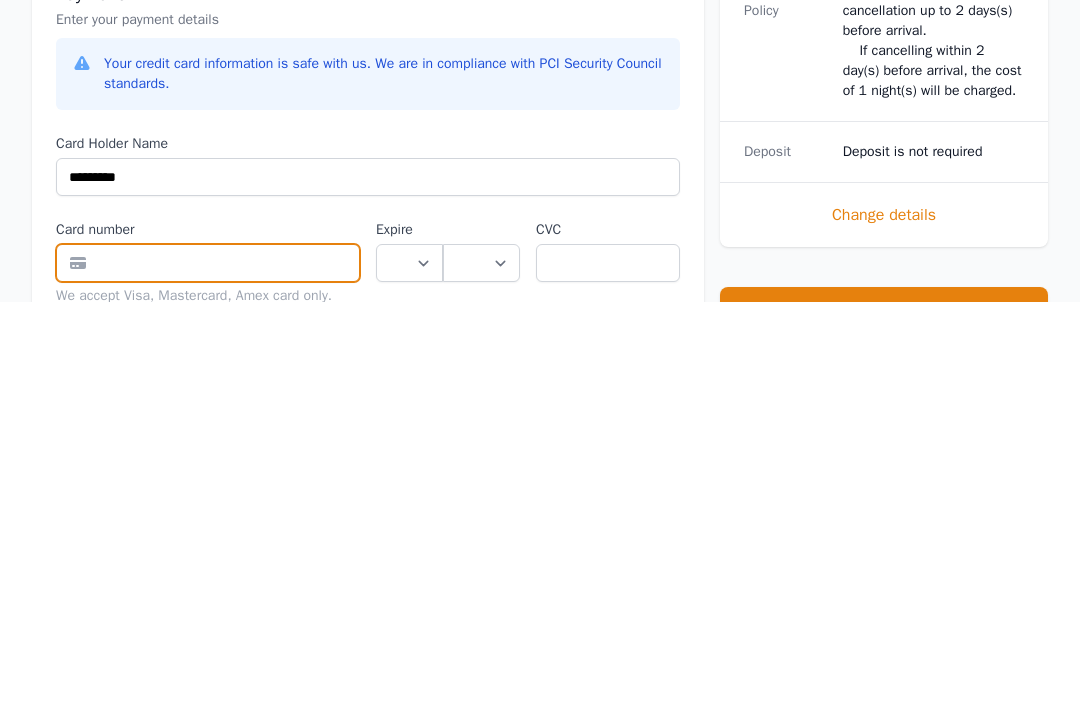 click at bounding box center [208, 666] 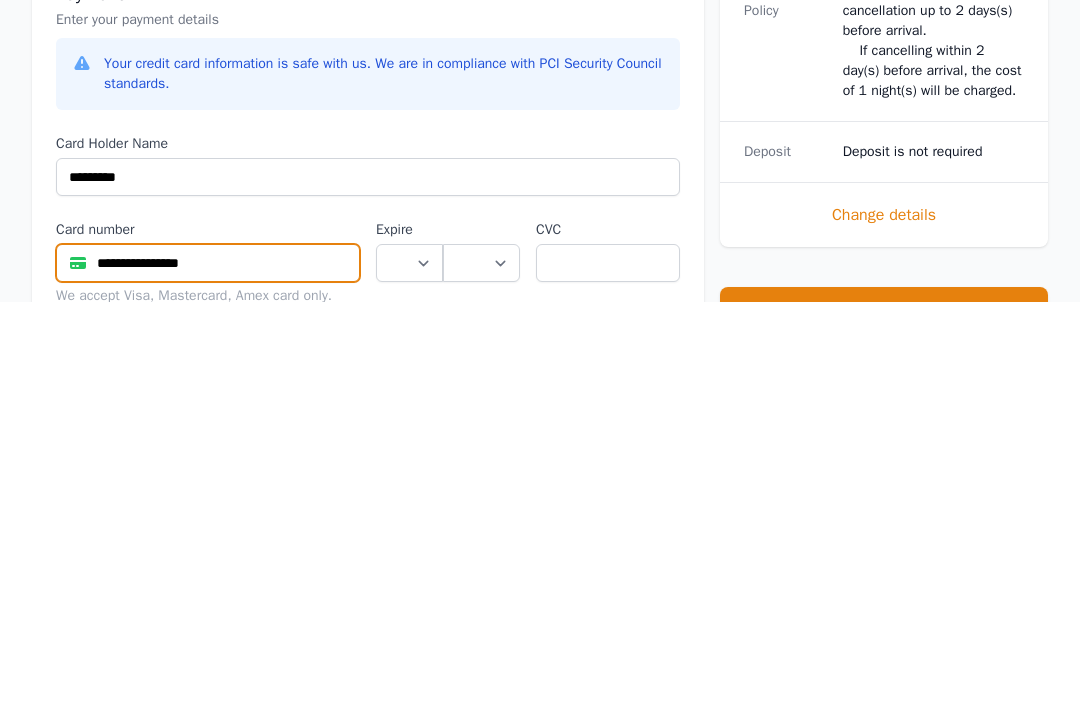 type on "**********" 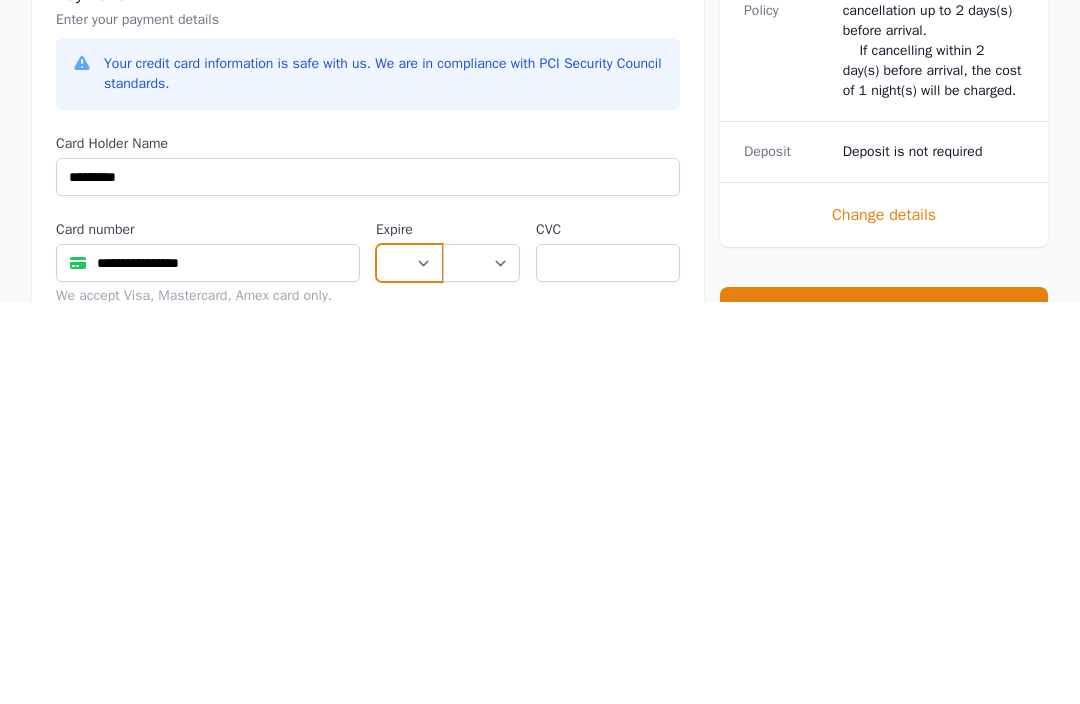 click on "** ** ** ** ** ** ** ** ** ** ** **" at bounding box center [409, 666] 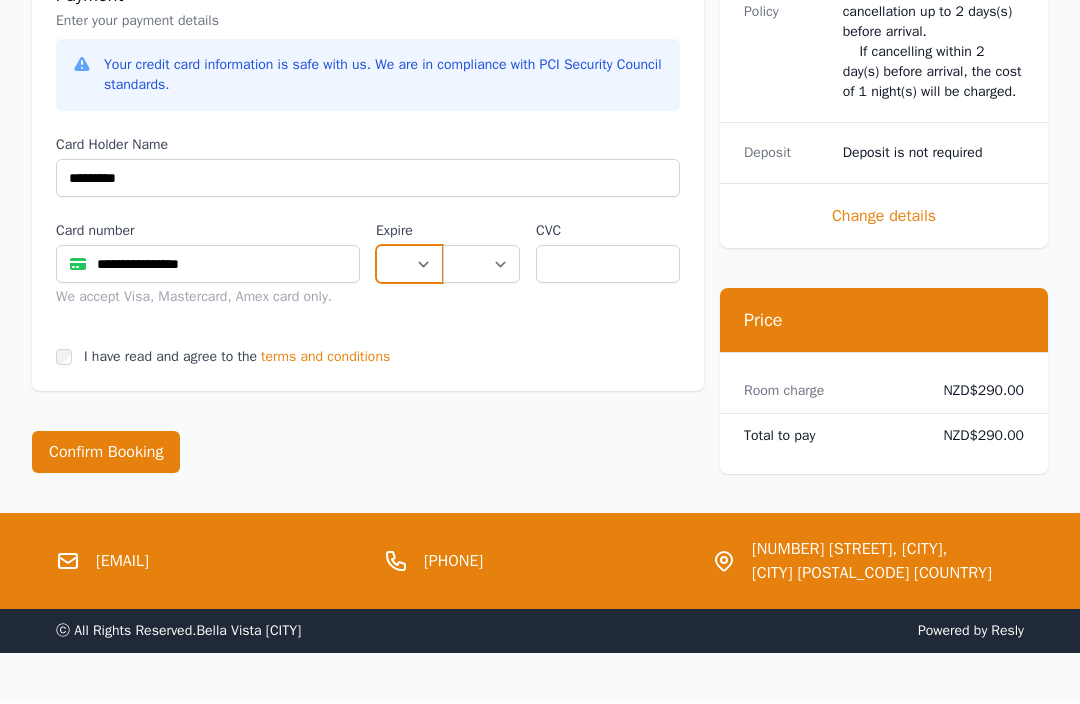 select on "**" 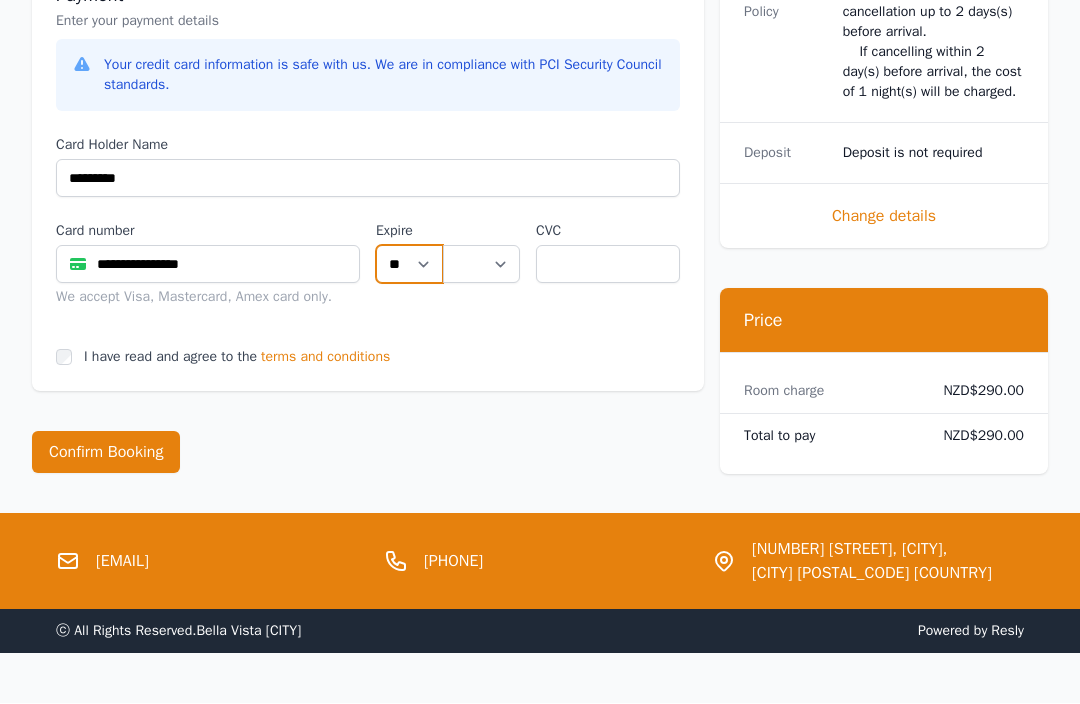 click on "** ** ** ** ** ** ** ** ** ** ** **" at bounding box center [409, 265] 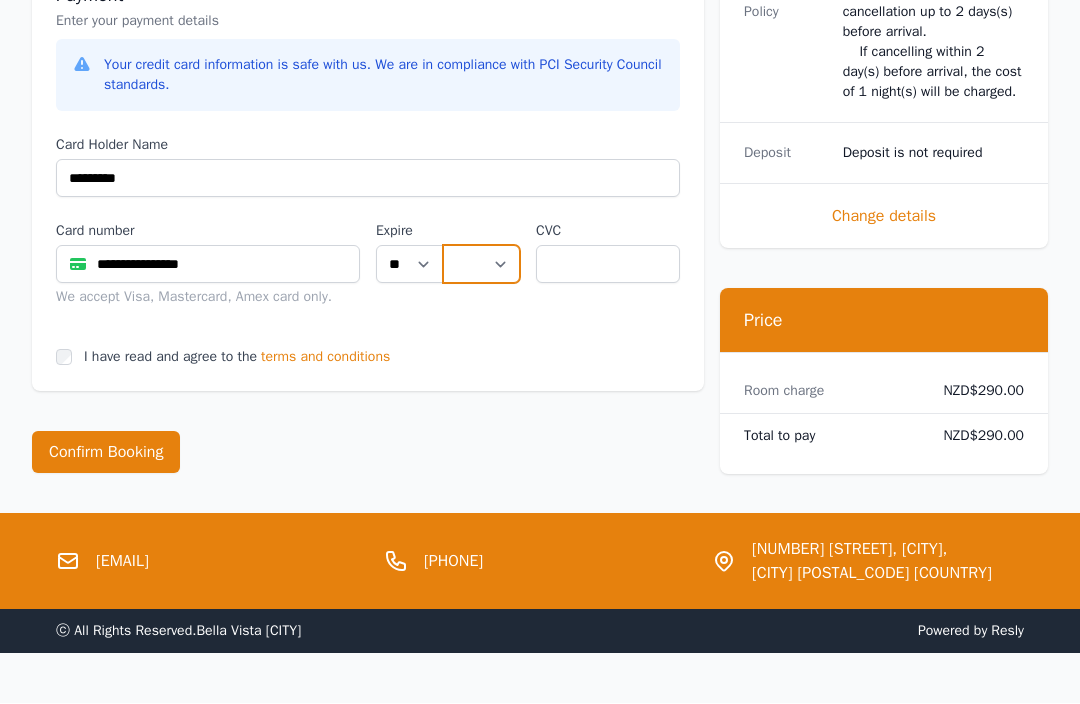 click on "**** **** **** **** **** **** **** **** ****" at bounding box center (482, 265) 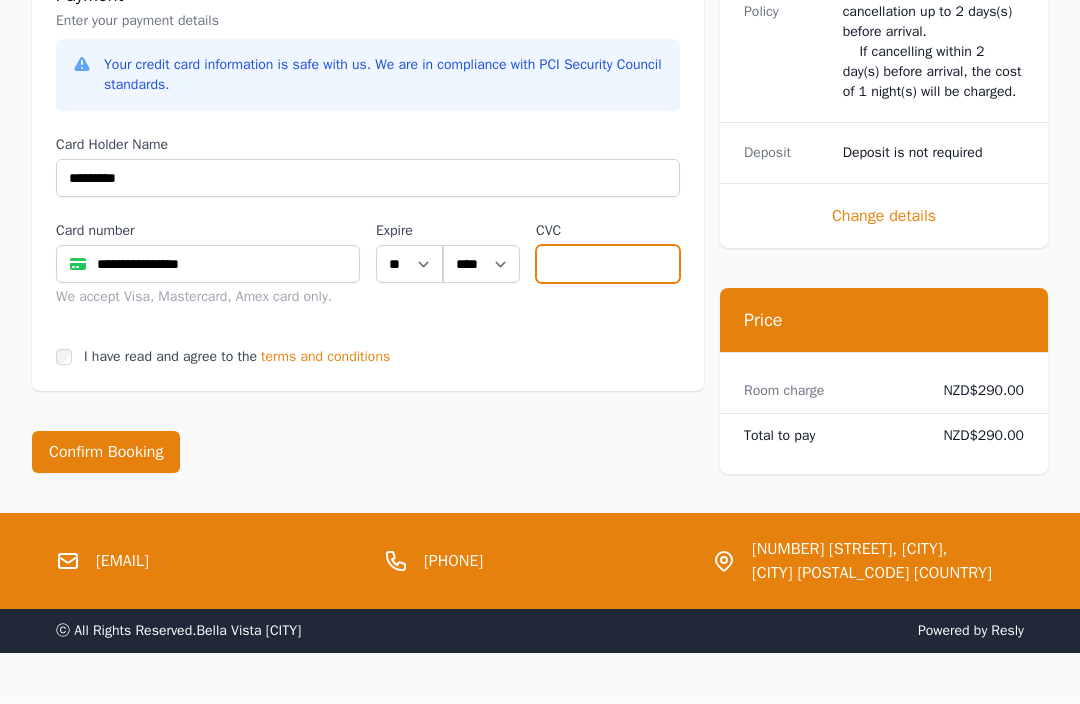click at bounding box center (608, 265) 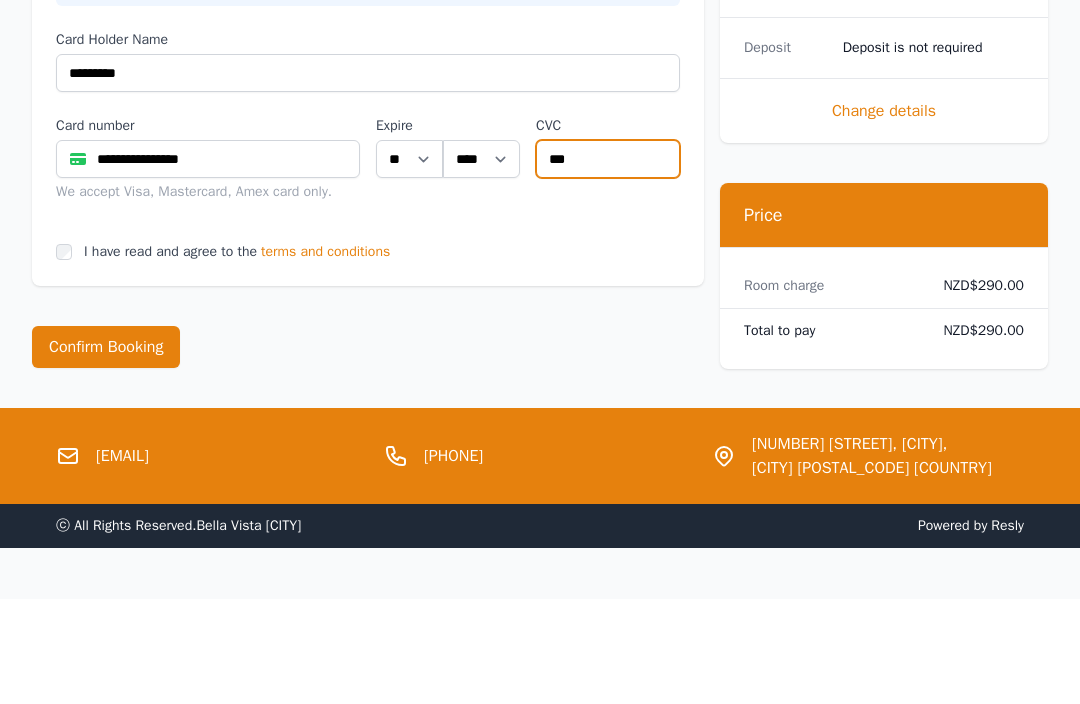 type on "***" 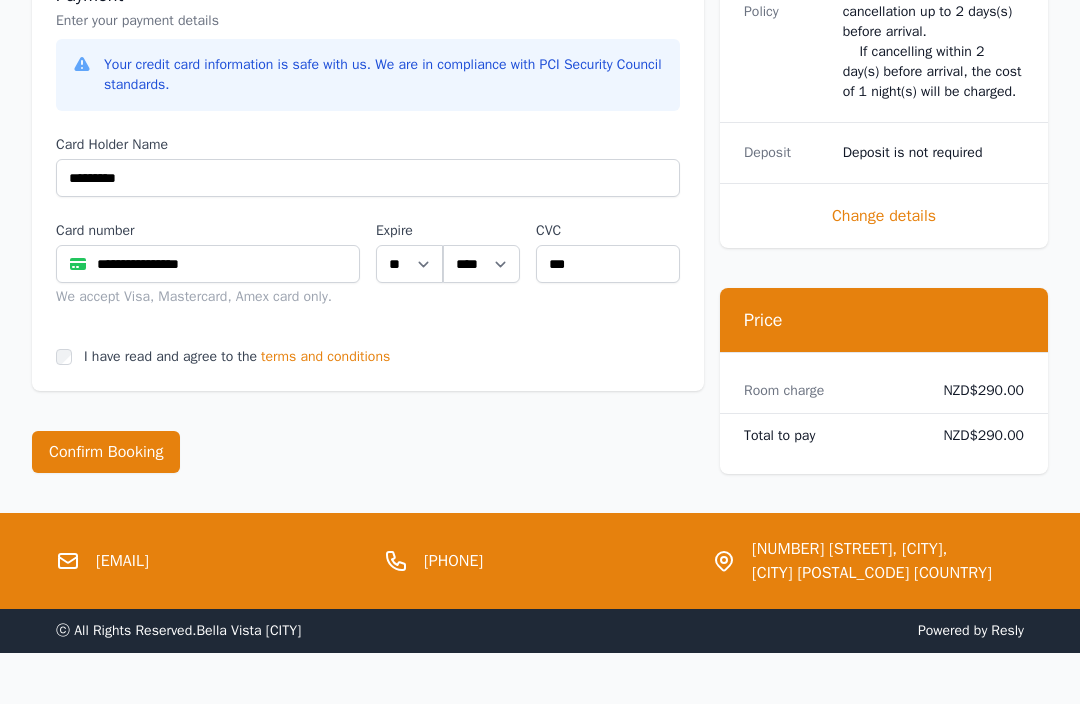 scroll, scrollTop: 1656, scrollLeft: 0, axis: vertical 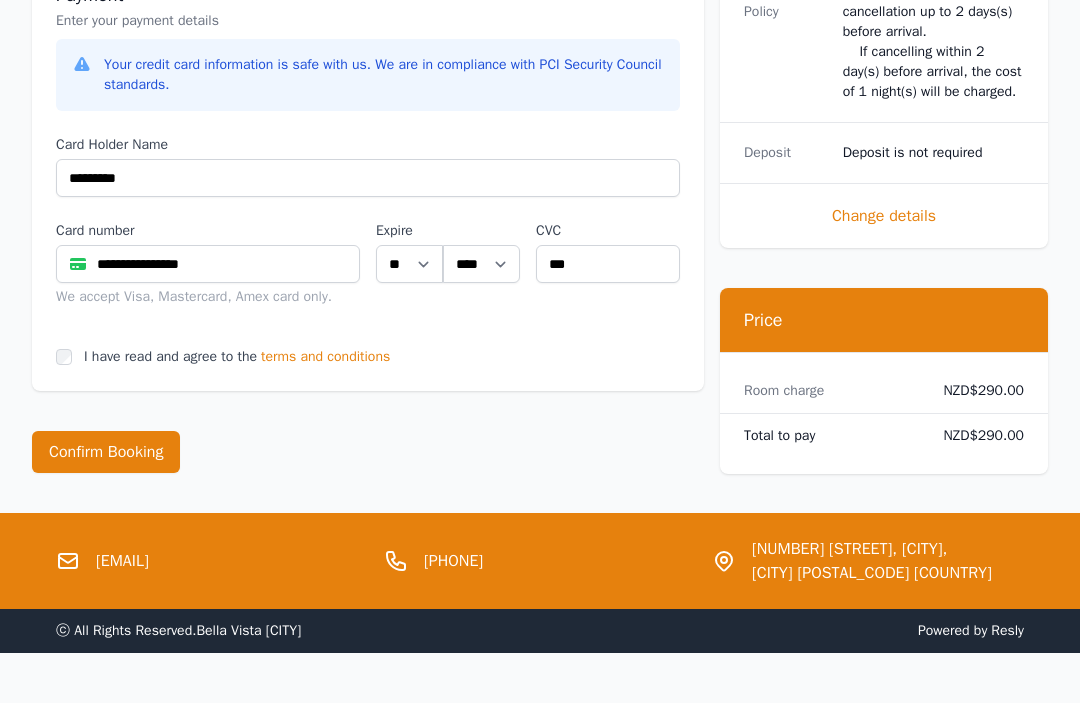 click on "Confirm Booking" at bounding box center [106, 453] 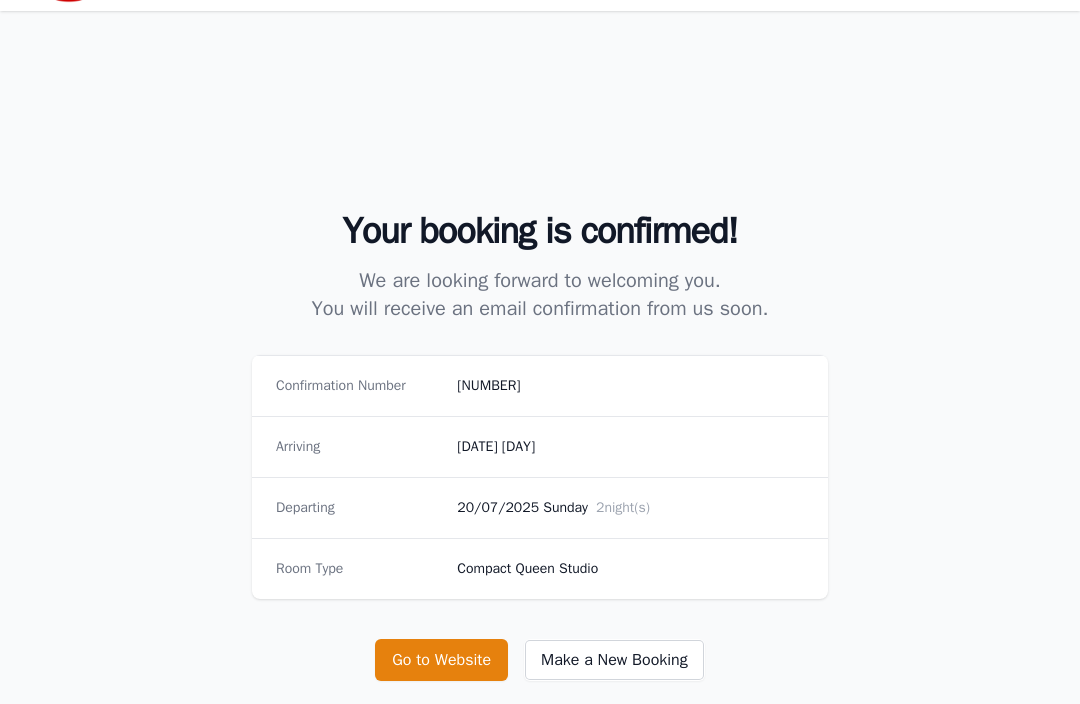 scroll, scrollTop: 0, scrollLeft: 0, axis: both 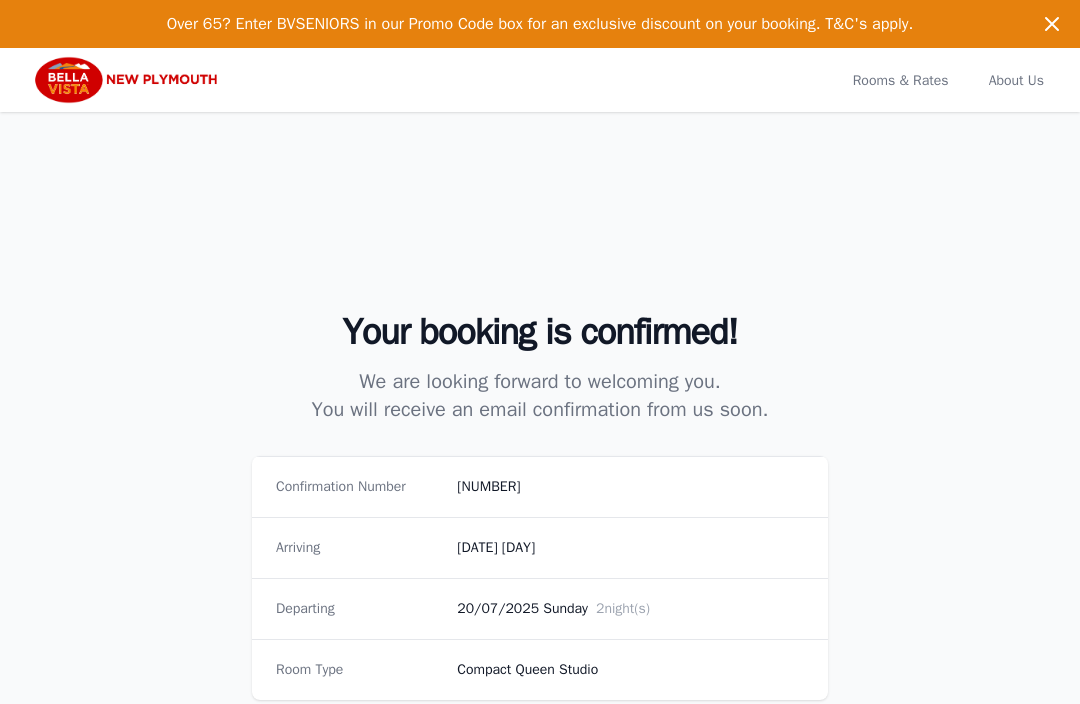 click on "Dismiss" at bounding box center [1052, 24] 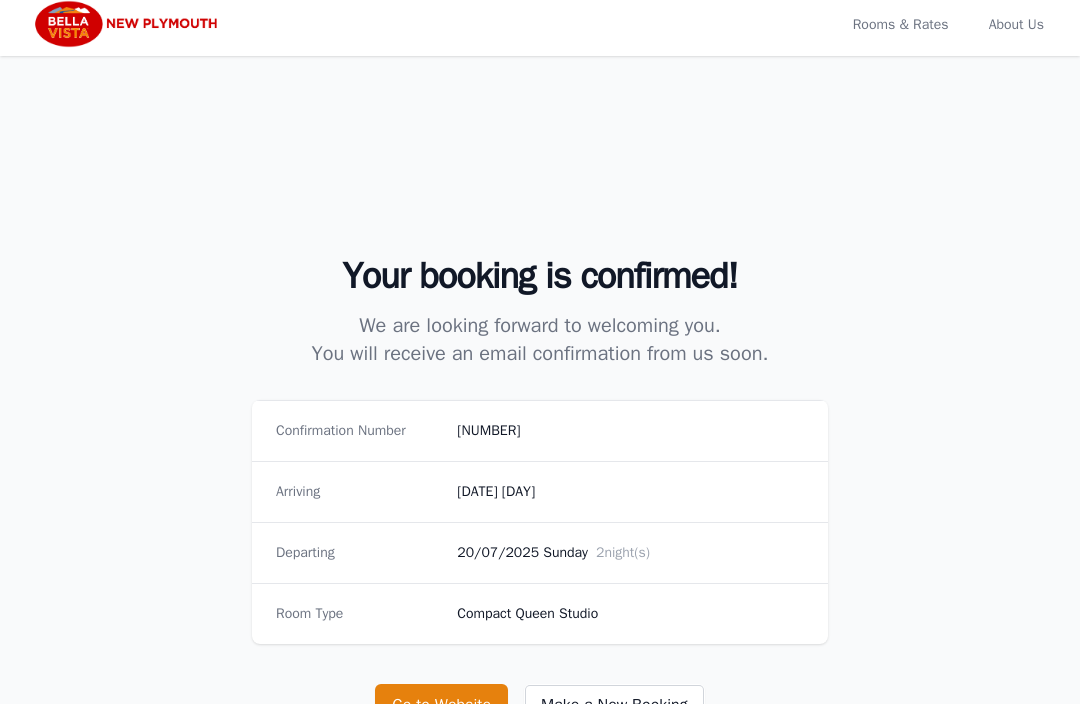 scroll, scrollTop: 0, scrollLeft: 0, axis: both 